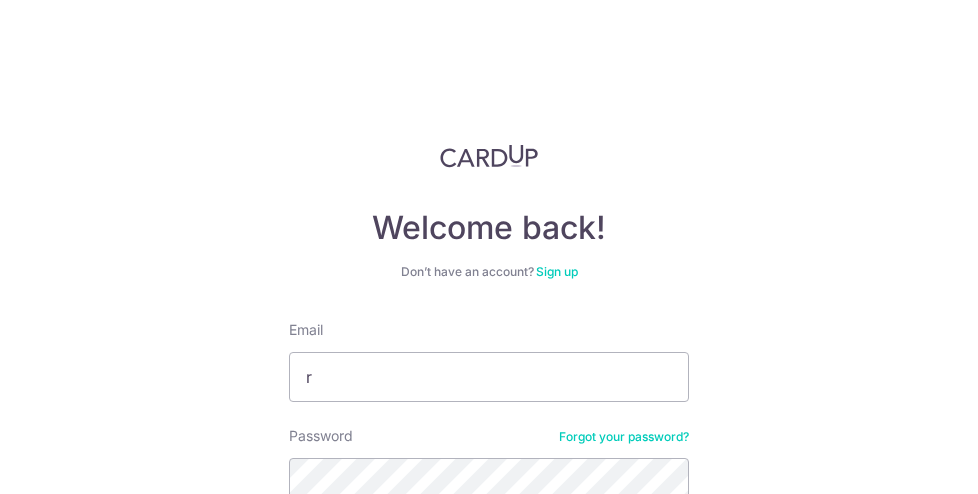 scroll, scrollTop: 0, scrollLeft: 0, axis: both 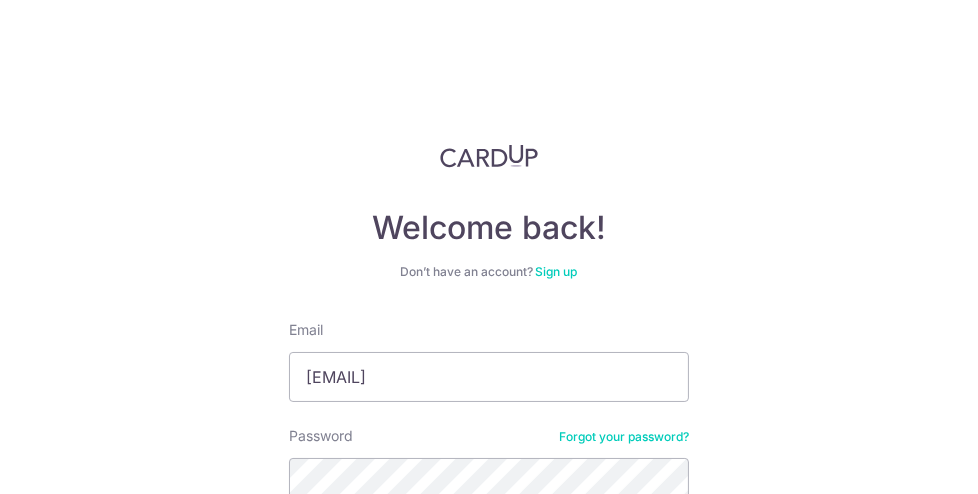 type on "ryan@whatsonthegrapevine.com" 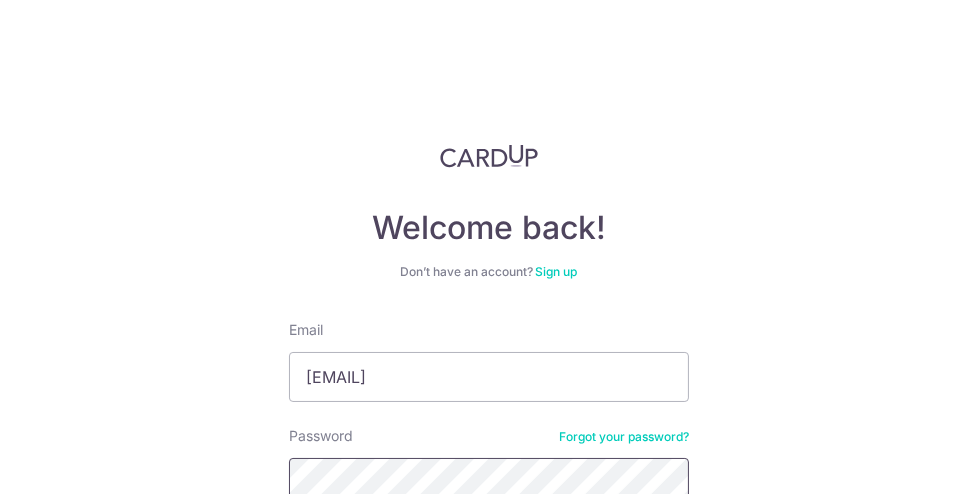 scroll, scrollTop: 13, scrollLeft: 0, axis: vertical 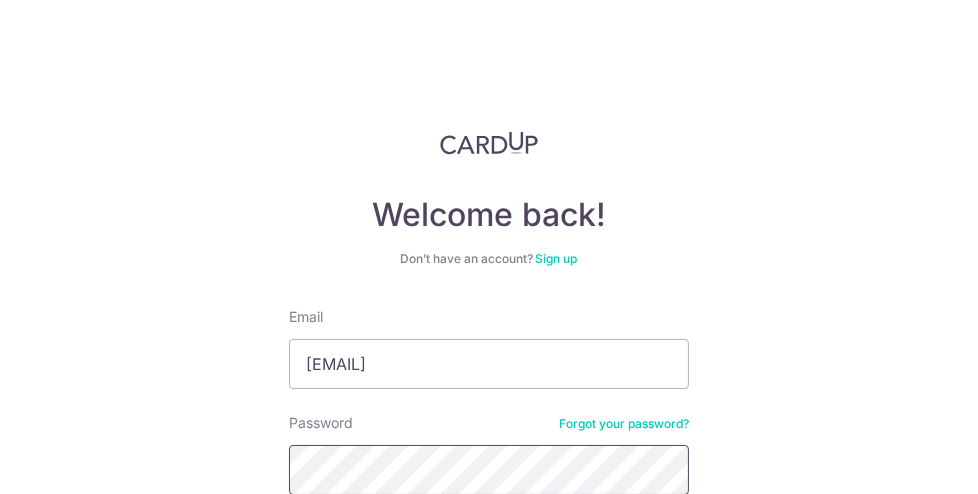 click on "Log in" at bounding box center [489, 544] 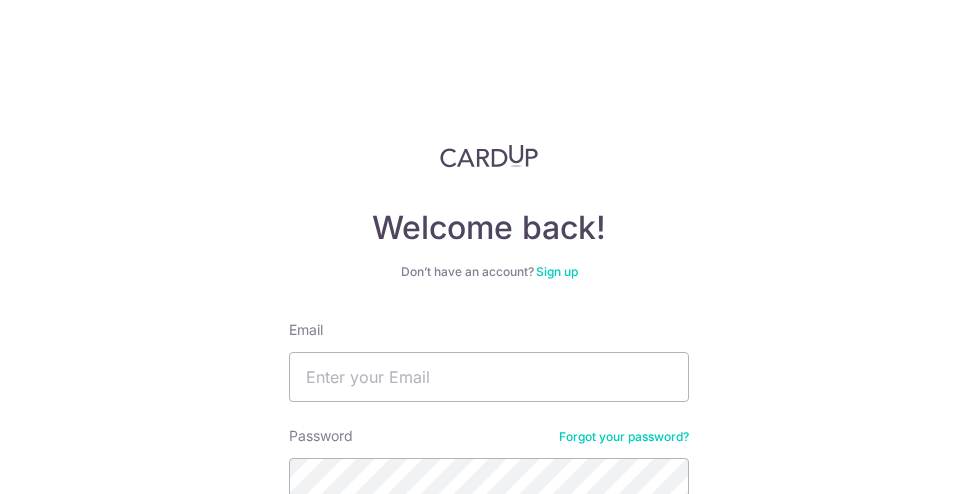 scroll, scrollTop: 0, scrollLeft: 0, axis: both 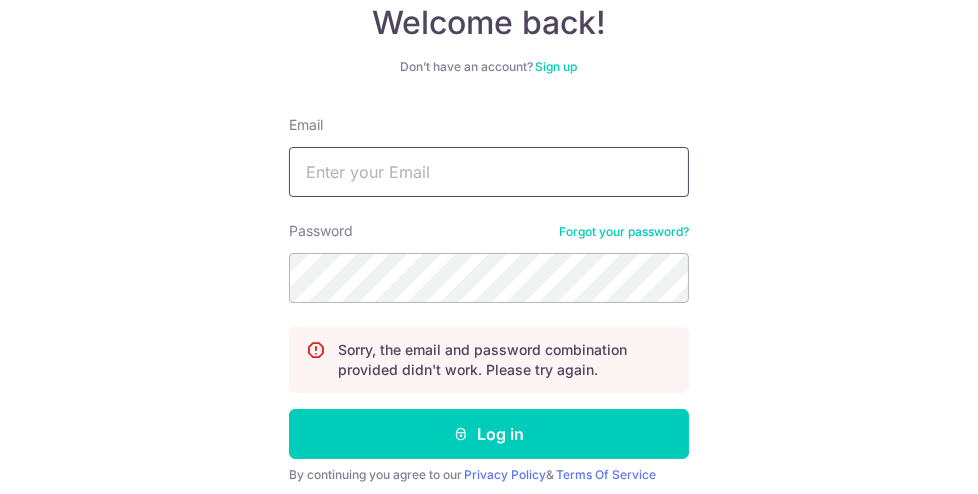 click on "Email" at bounding box center [489, 172] 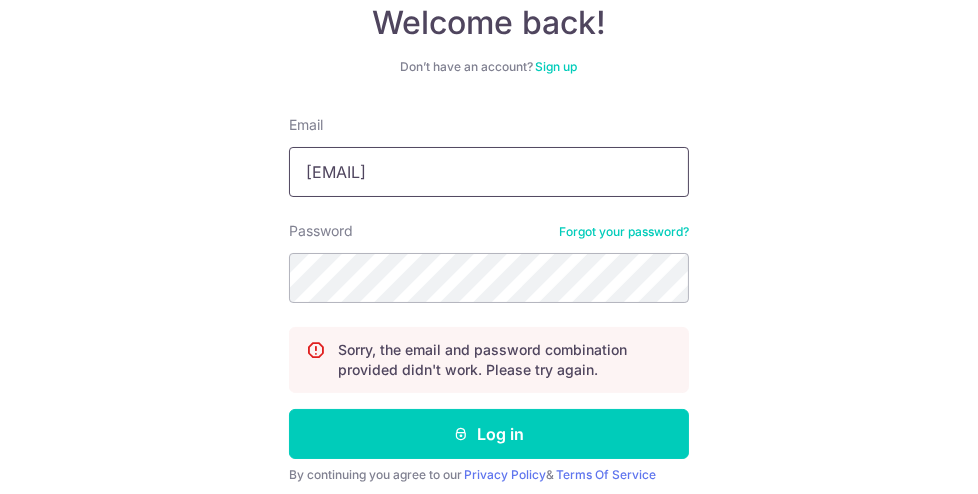 type on "ryan@whatsonthegrapevine.com" 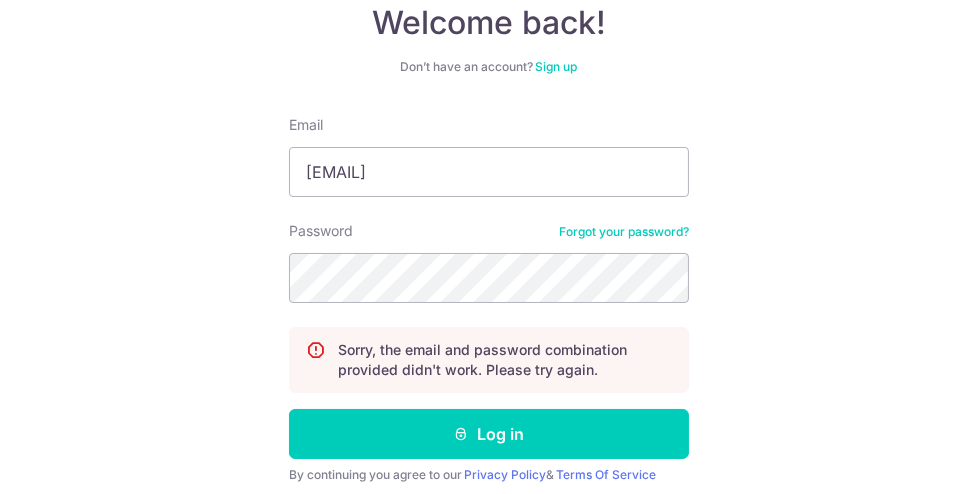 click on "Welcome back!
Don’t have an account?  Sign up
Email
ryan@whatsonthegrapevine.com
Password
Forgot your password?
Sorry, the email and password combination provided didn't work. Please try again.
Log in
By continuing you agree to our
Privacy Policy
&  Terms Of Service
Didn't receive unlock details?
Haven't confirmed your email?" at bounding box center (489, 247) 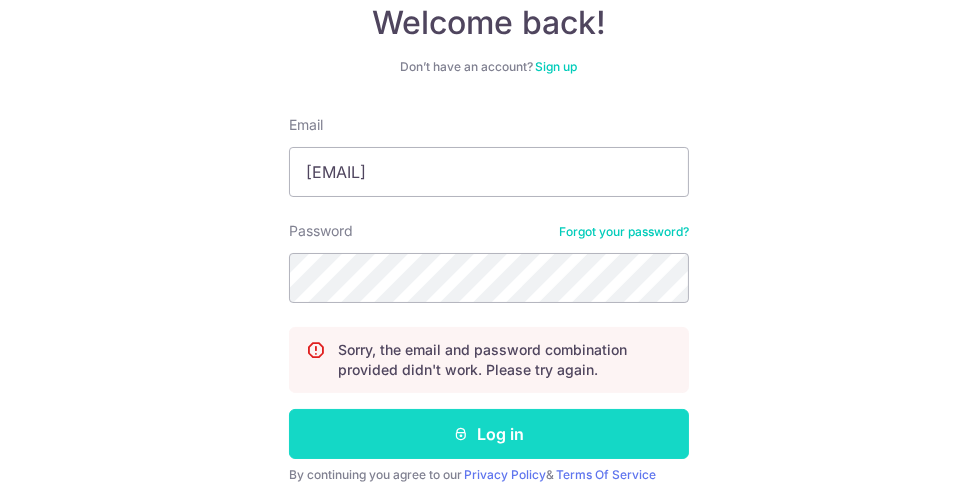 click on "Log in" at bounding box center (489, 434) 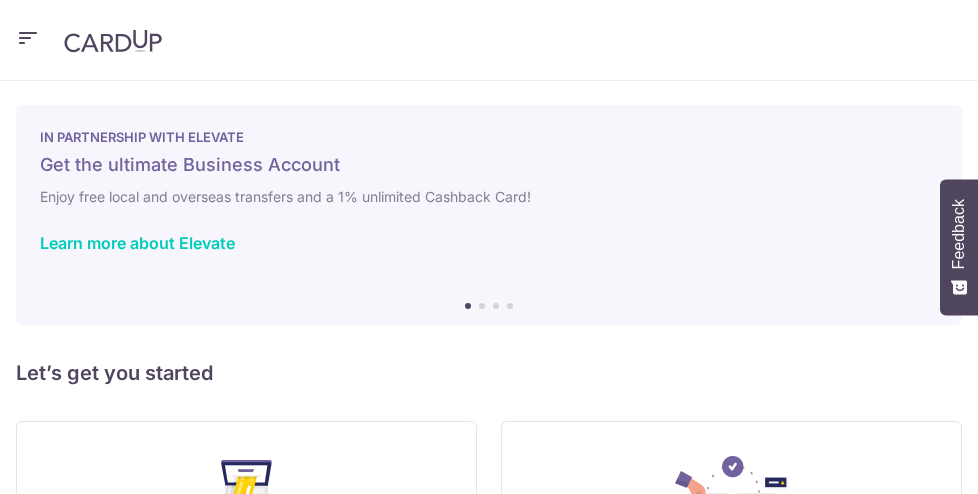 scroll, scrollTop: 0, scrollLeft: 0, axis: both 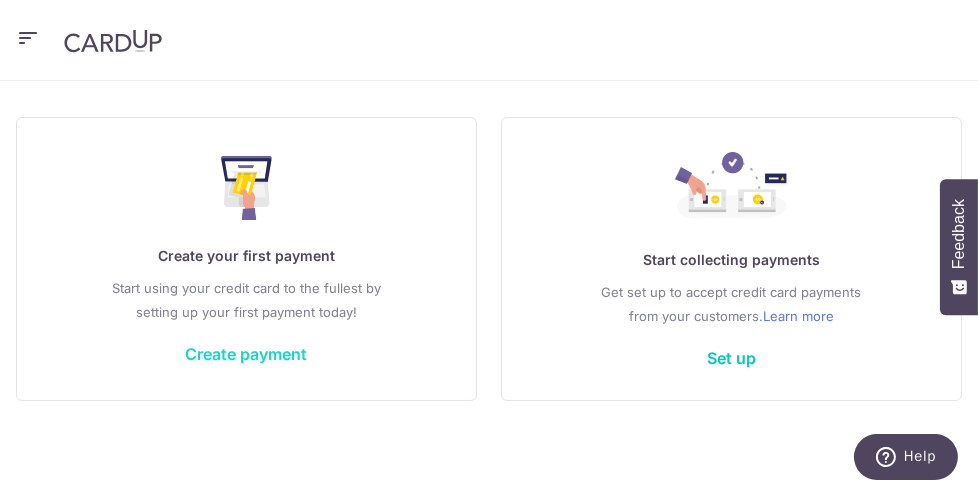 click on "Create payment" at bounding box center [247, 354] 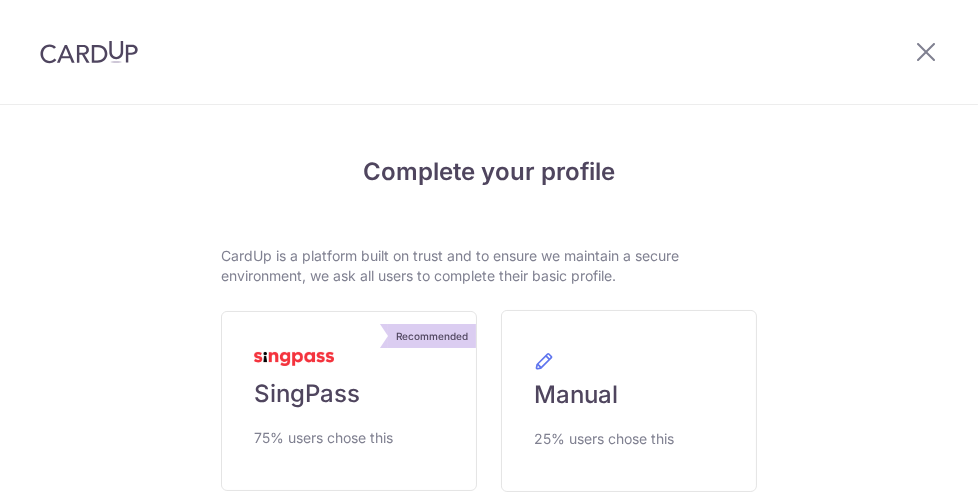 scroll, scrollTop: 0, scrollLeft: 0, axis: both 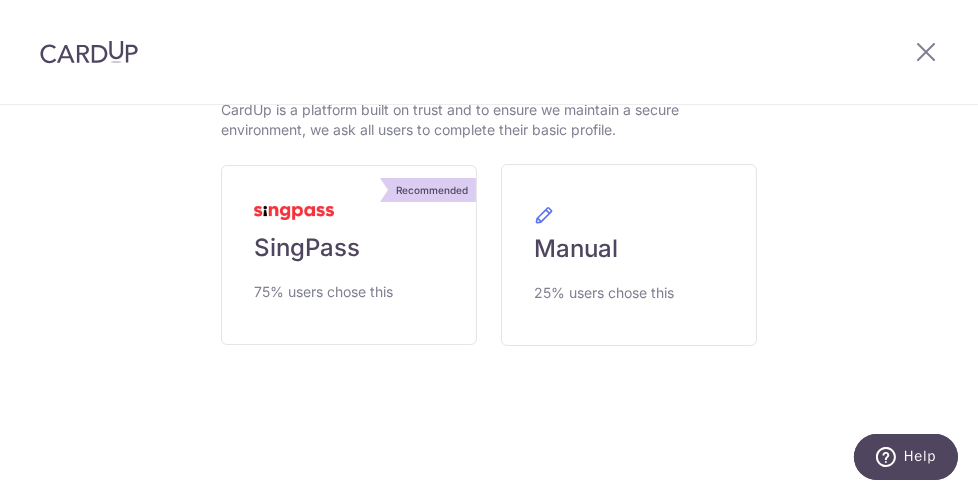 click on "Recommended
SingPass
75% users chose this" at bounding box center (349, 255) 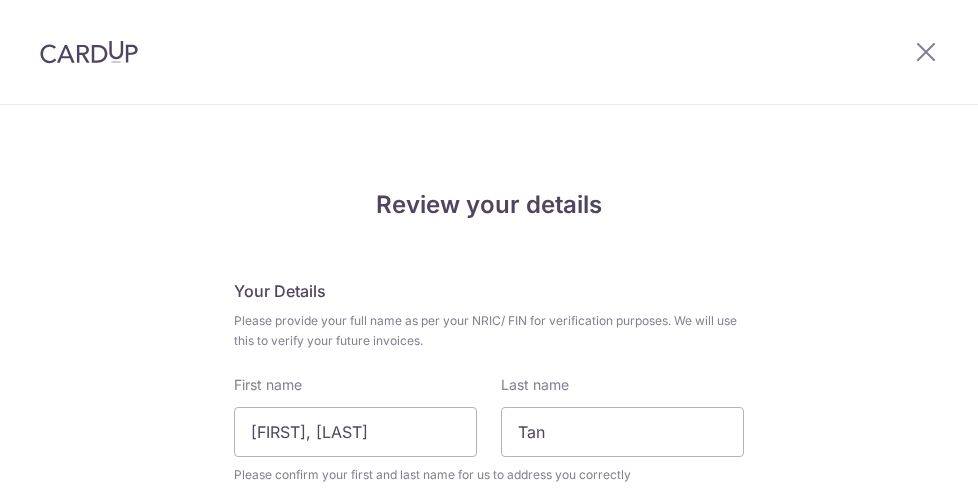 scroll, scrollTop: 0, scrollLeft: 0, axis: both 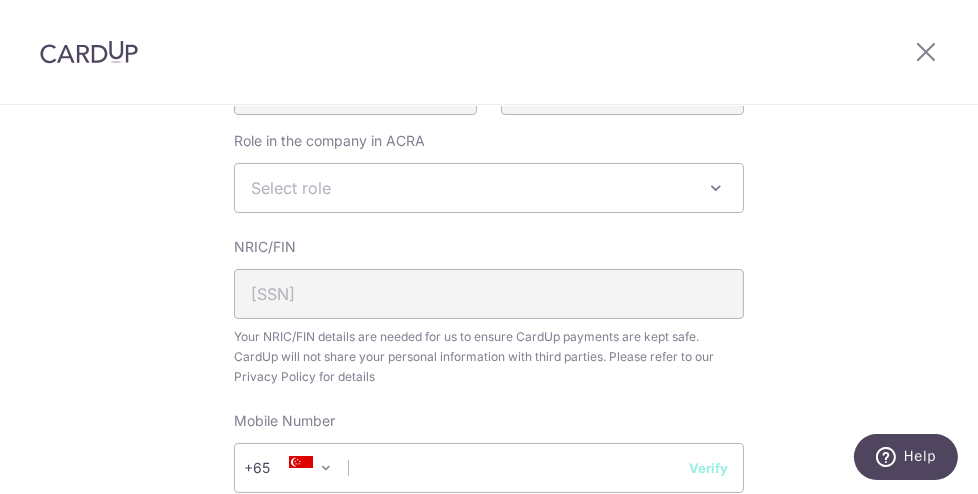 click on "Select role" at bounding box center (291, 188) 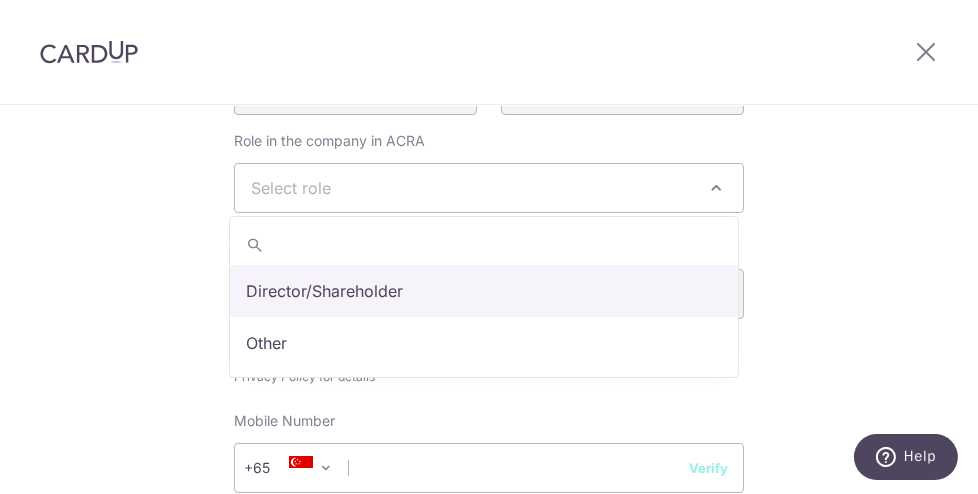 select on "director" 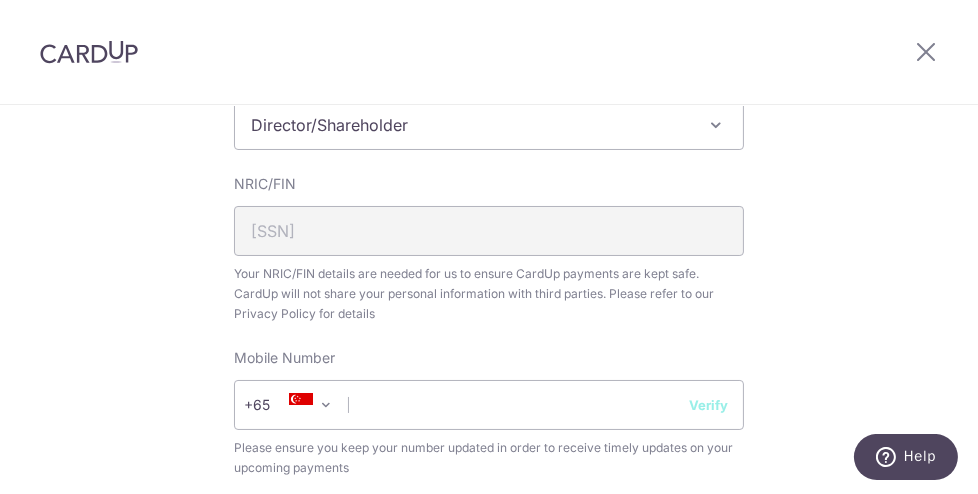 scroll, scrollTop: 872, scrollLeft: 0, axis: vertical 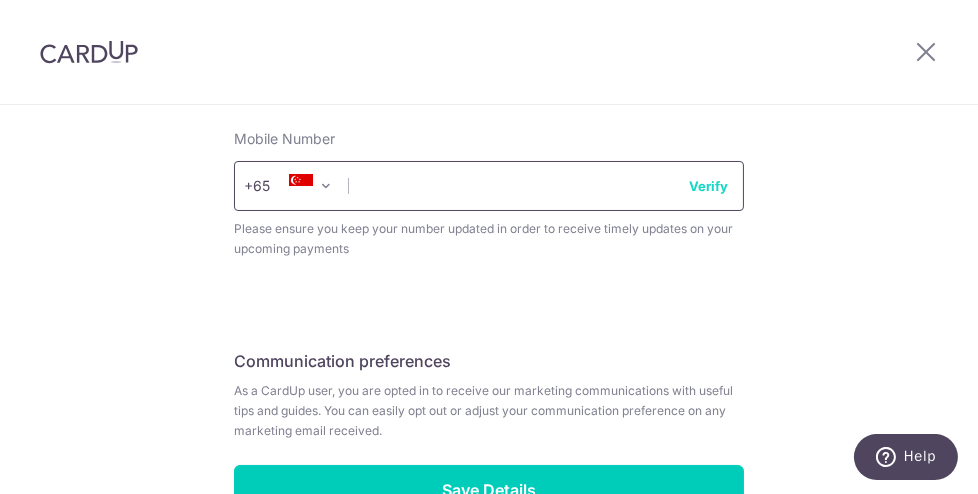 click at bounding box center [489, 186] 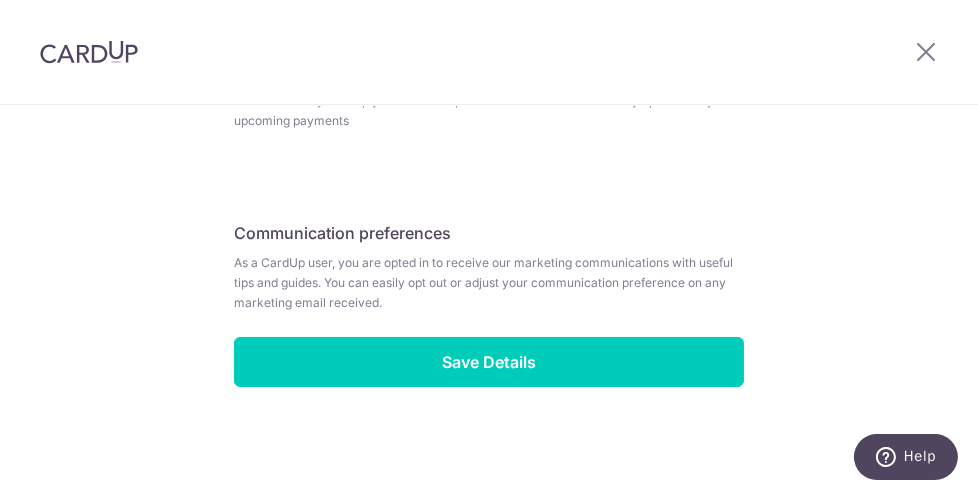 scroll, scrollTop: 1000, scrollLeft: 0, axis: vertical 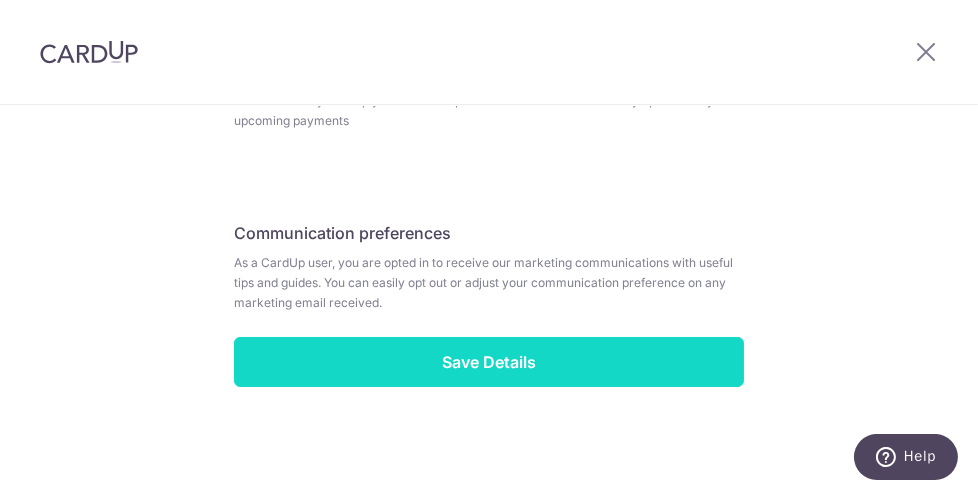 type on "[PHONE]" 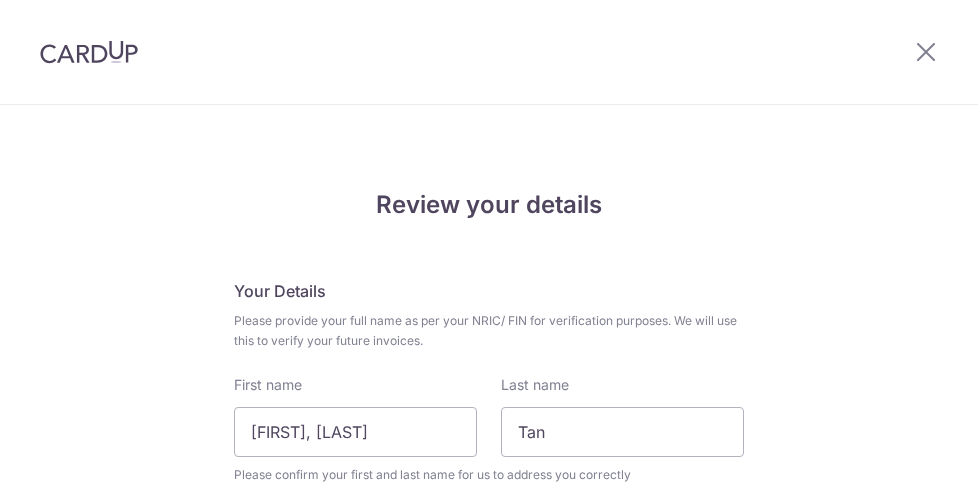 scroll, scrollTop: 0, scrollLeft: 0, axis: both 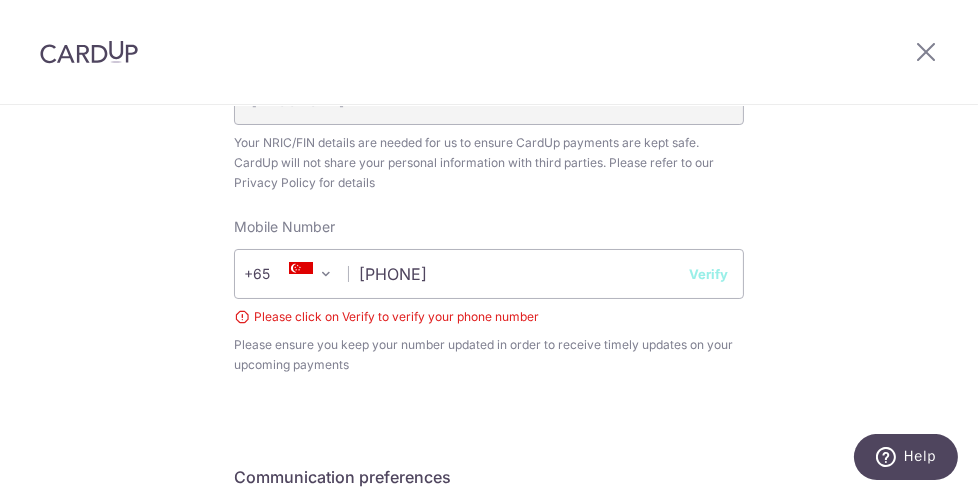 click on "Verify" at bounding box center (708, 274) 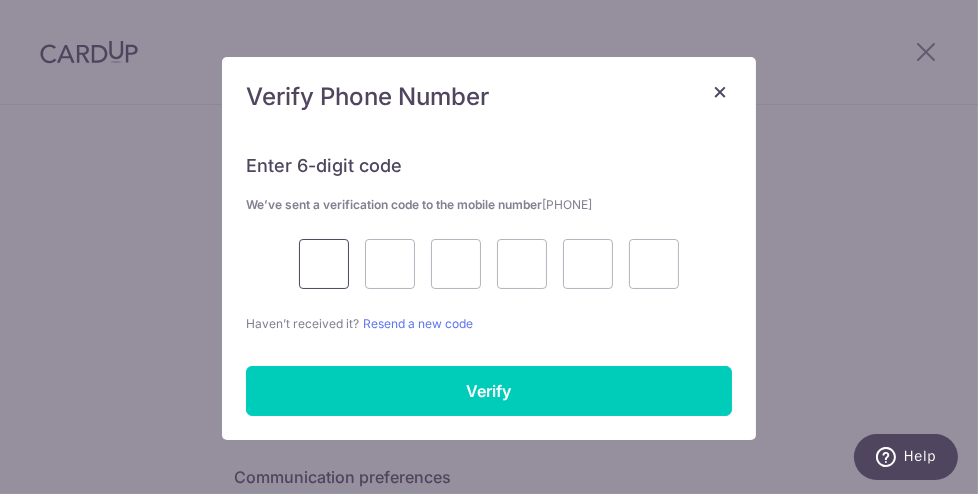 click at bounding box center (324, 264) 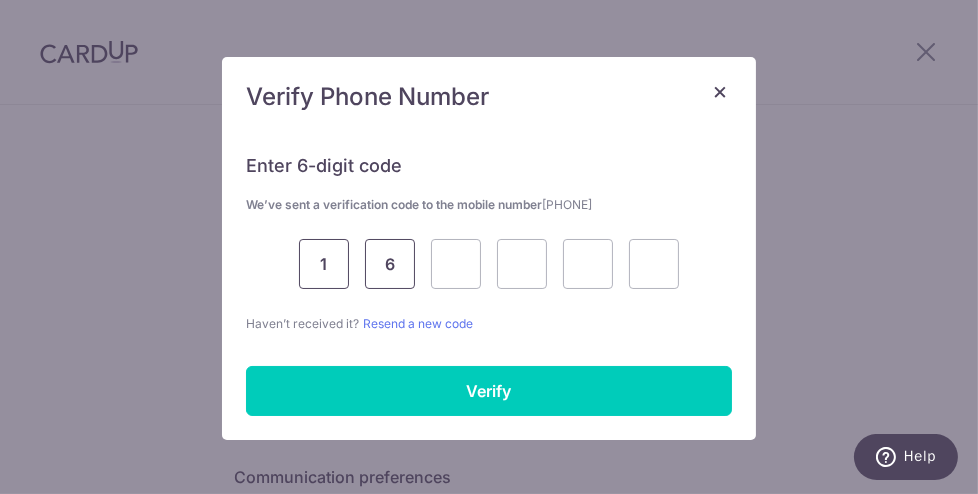 type on "6" 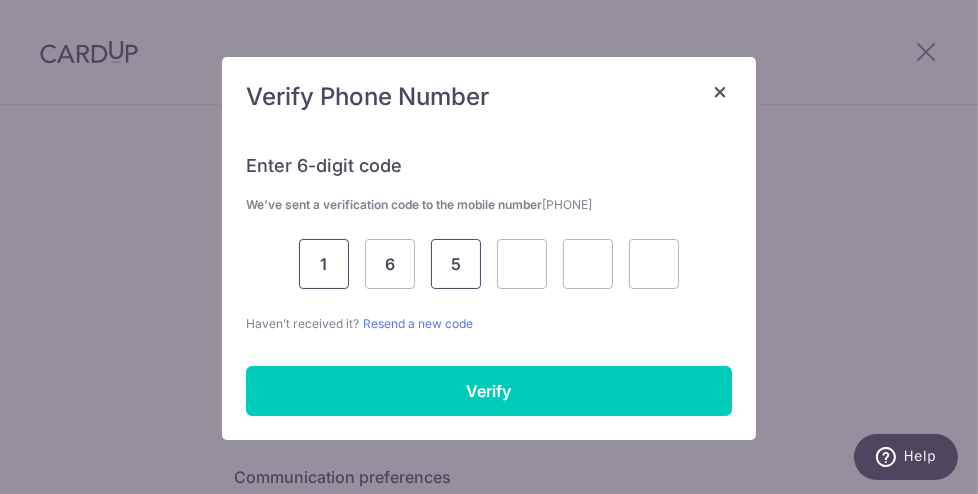 type on "5" 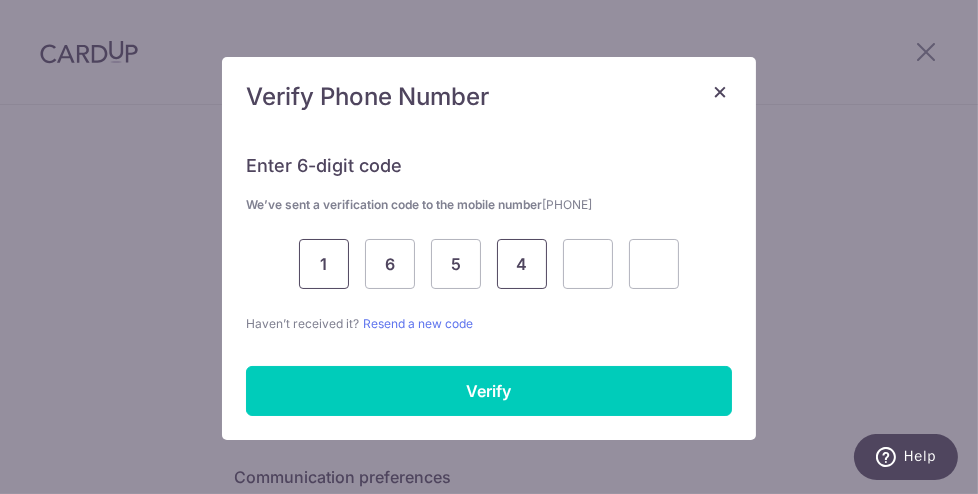 type on "4" 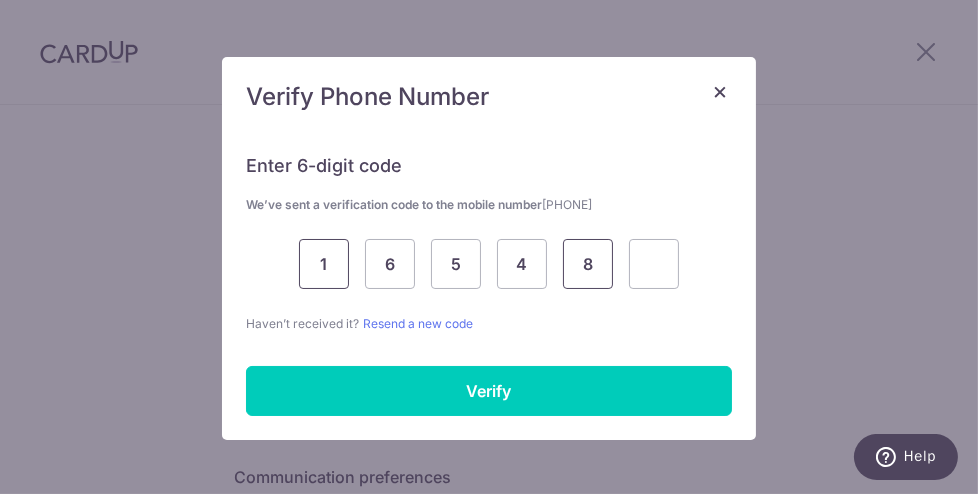 type on "8" 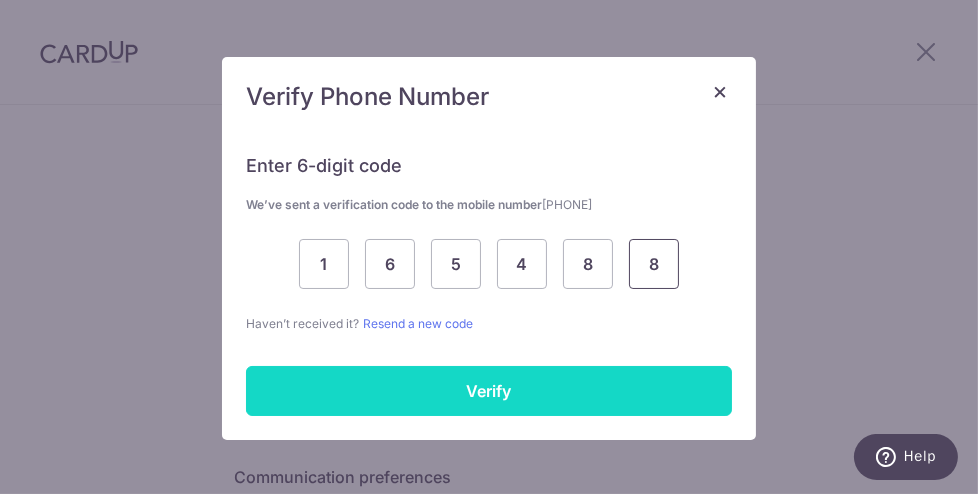 type on "8" 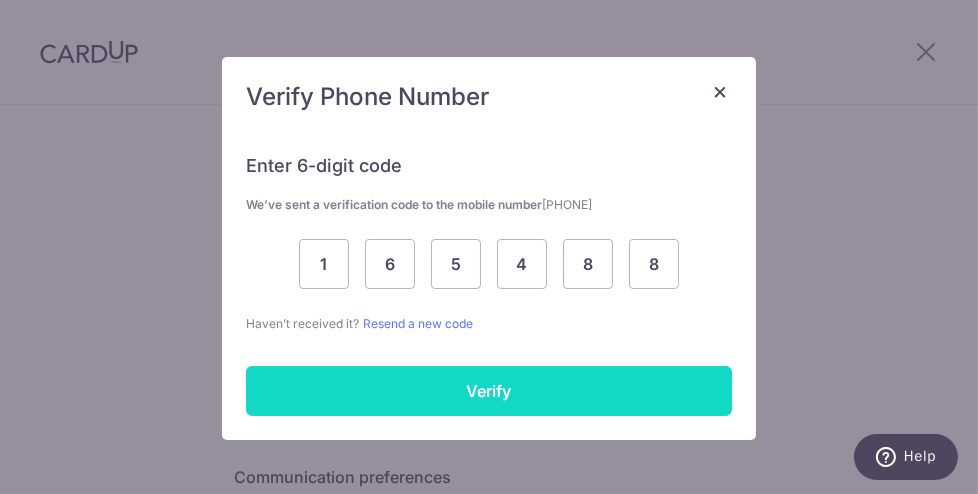 click on "Verify" at bounding box center (489, 391) 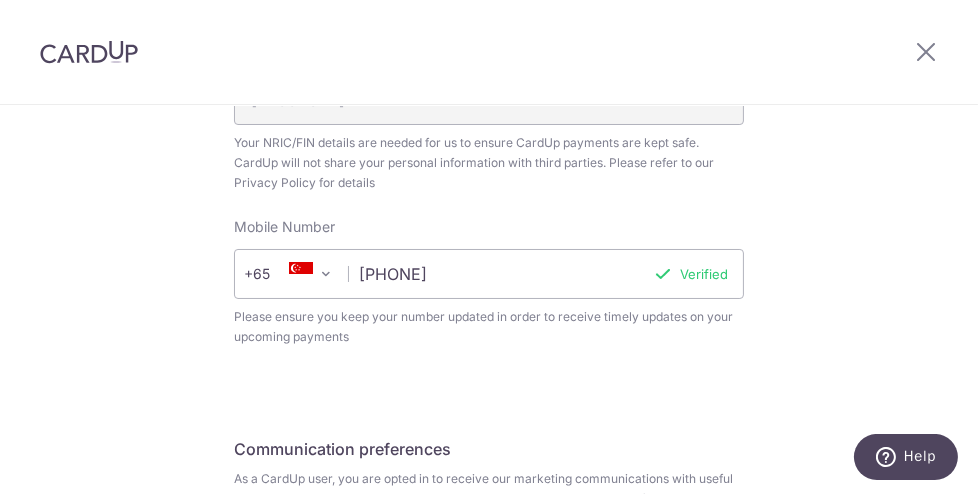 scroll, scrollTop: 1001, scrollLeft: 0, axis: vertical 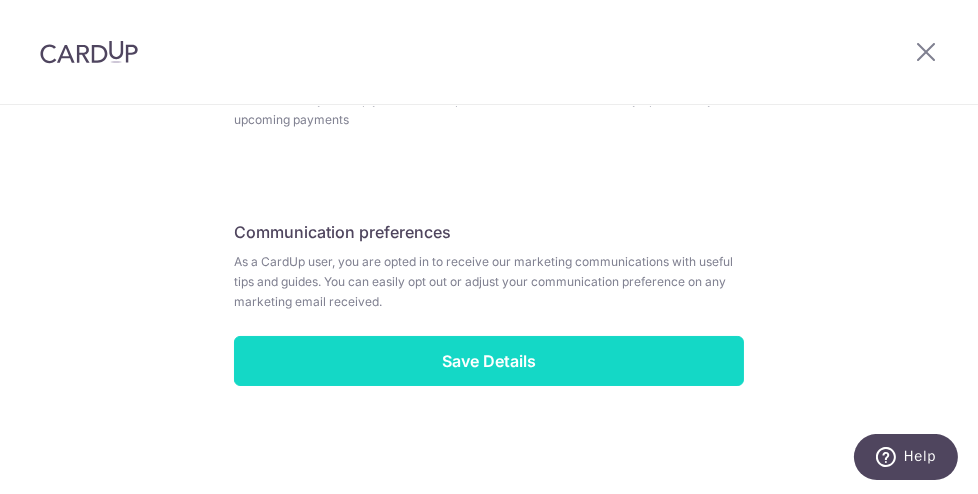 click on "Save Details" at bounding box center [489, 361] 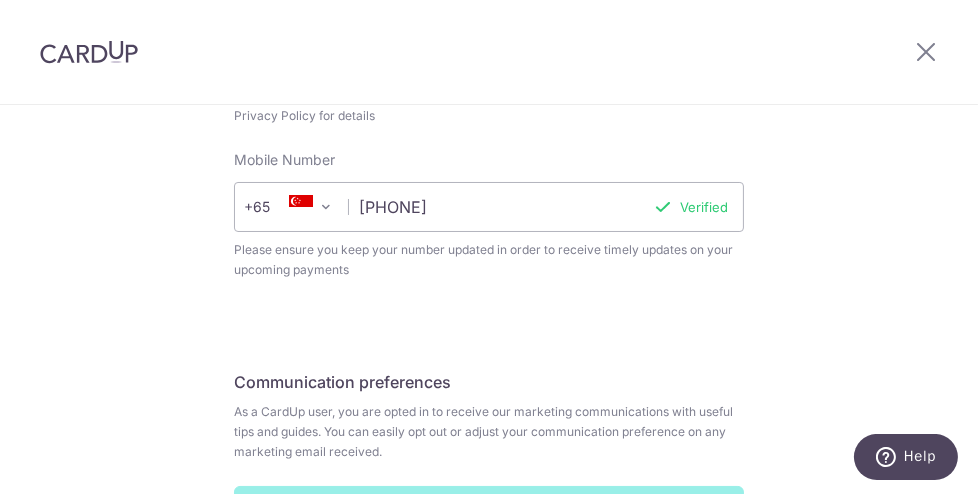 scroll, scrollTop: 961, scrollLeft: 0, axis: vertical 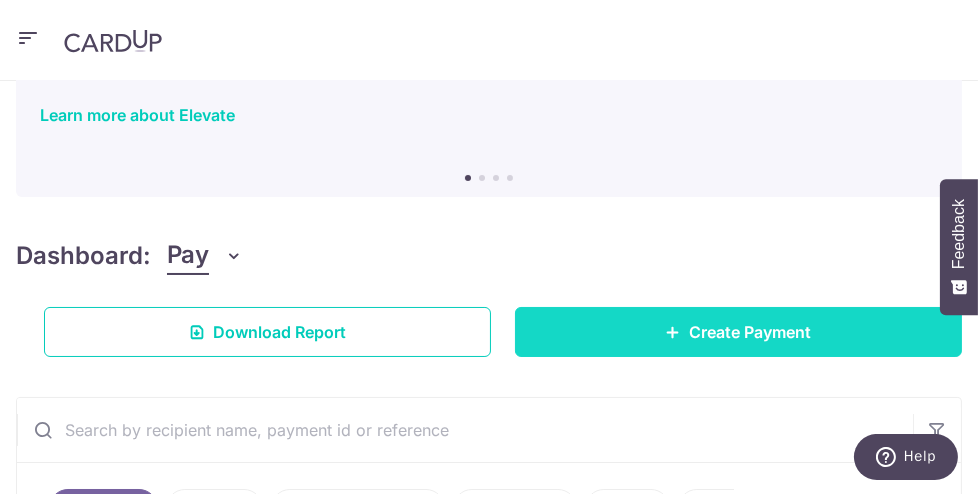 click on "Create Payment" at bounding box center [738, 332] 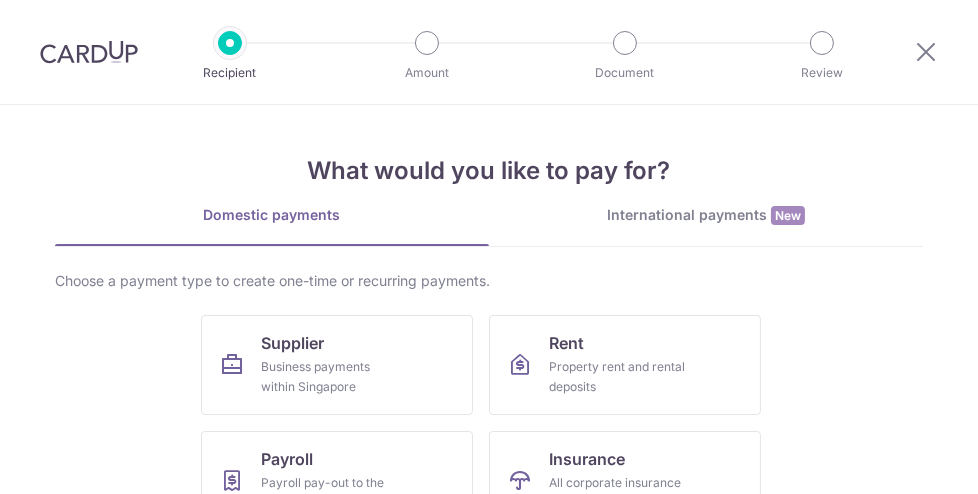 scroll, scrollTop: 0, scrollLeft: 0, axis: both 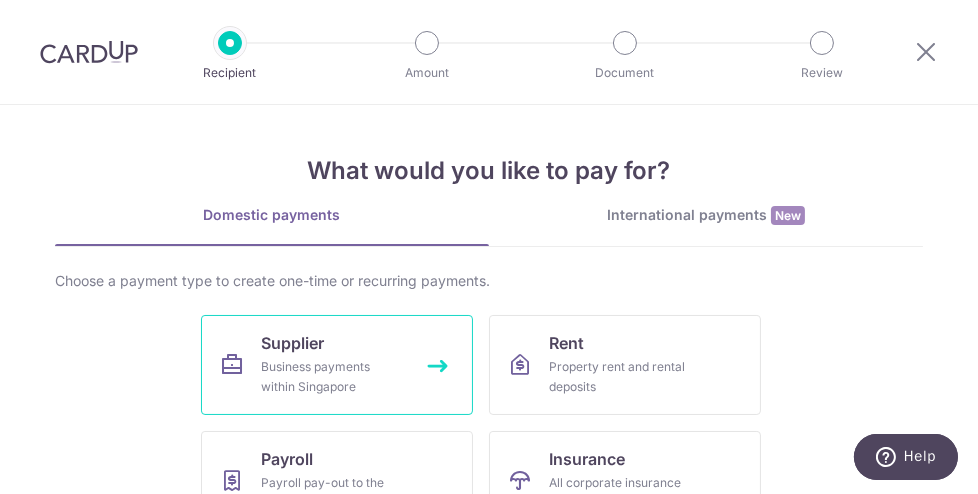 click on "Business payments within Singapore" at bounding box center (333, 377) 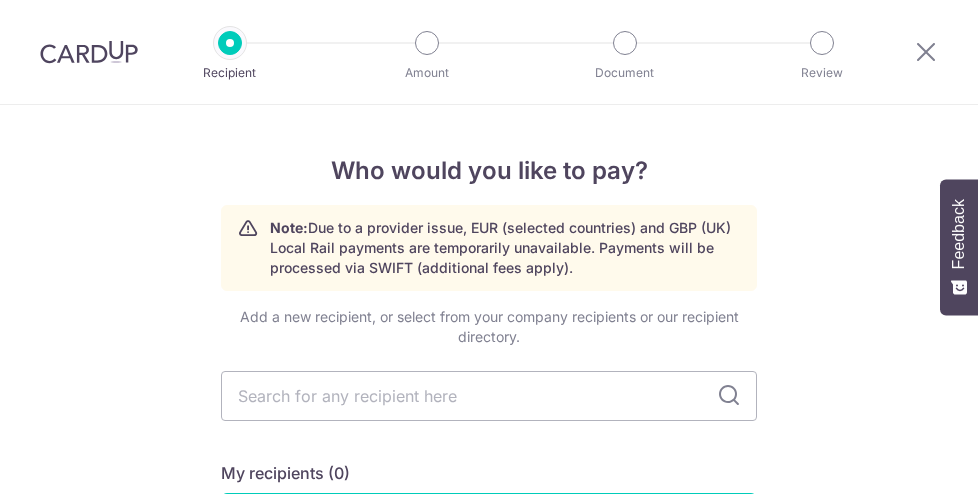 scroll, scrollTop: 0, scrollLeft: 0, axis: both 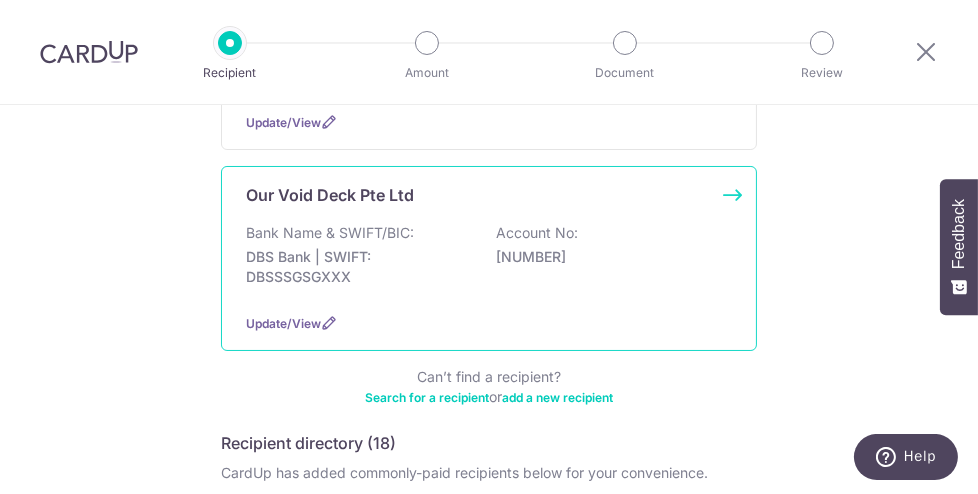 click on "DBS Bank | SWIFT: DBSSSGSGXXX" at bounding box center [358, 267] 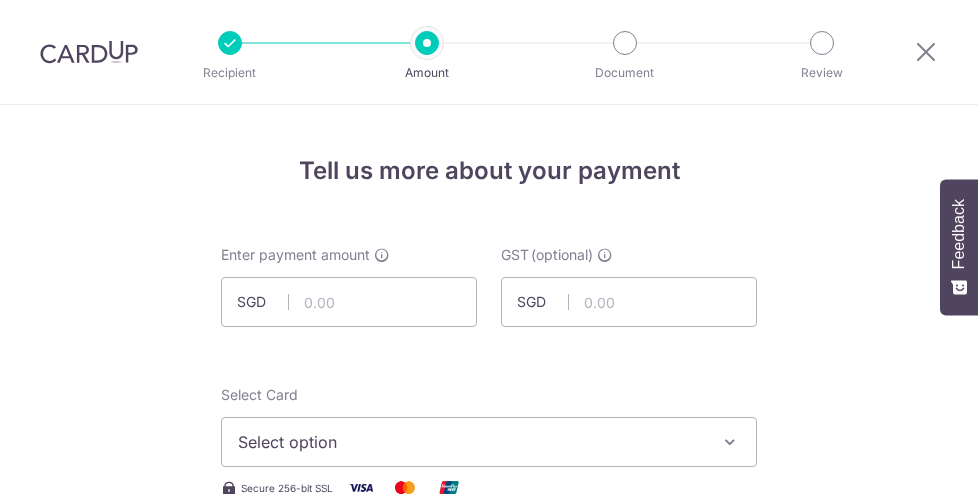 scroll, scrollTop: 0, scrollLeft: 0, axis: both 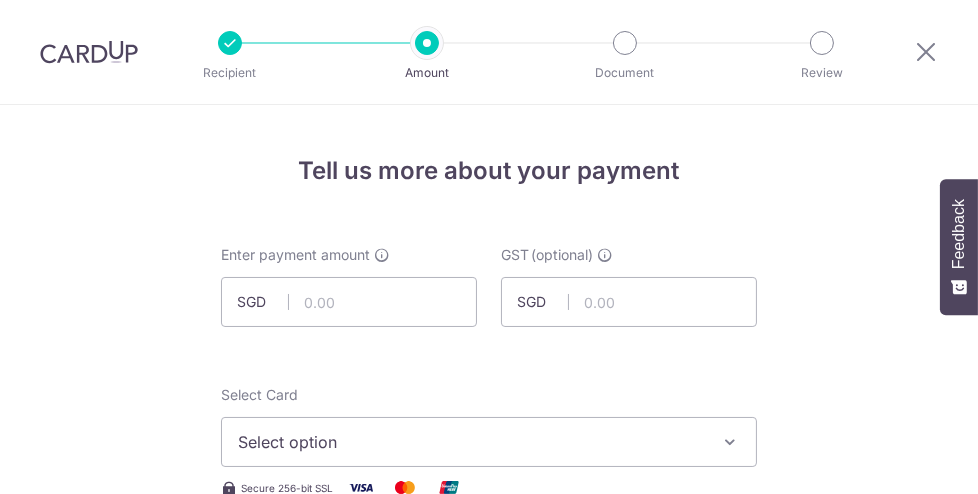 click at bounding box center [349, 302] 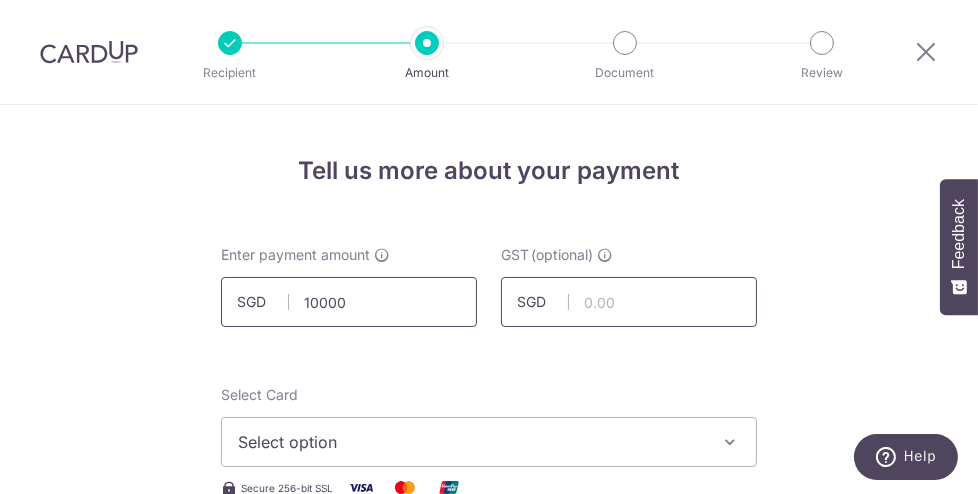 type on "10,000.00" 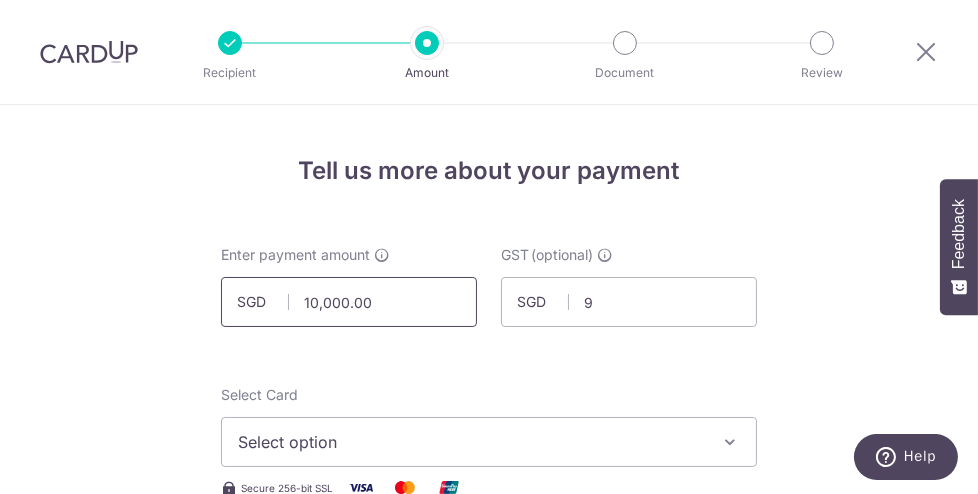 type on "9.00" 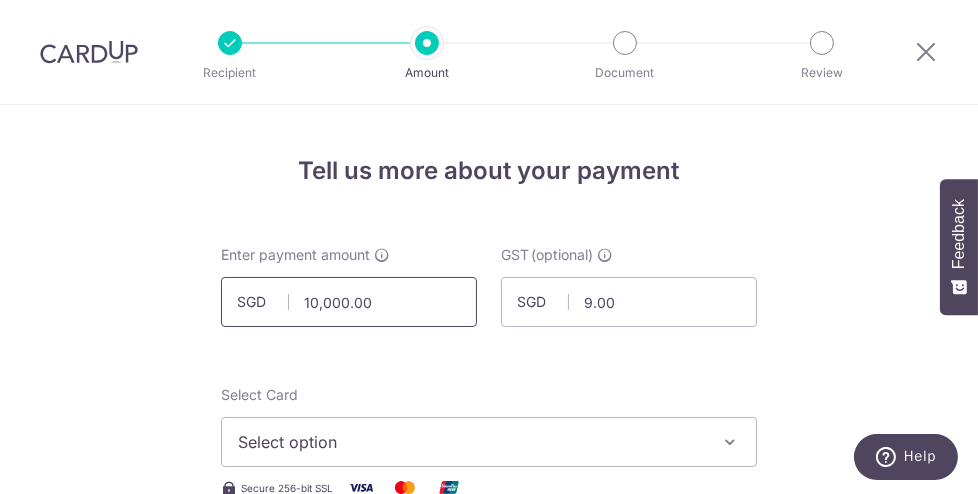 type 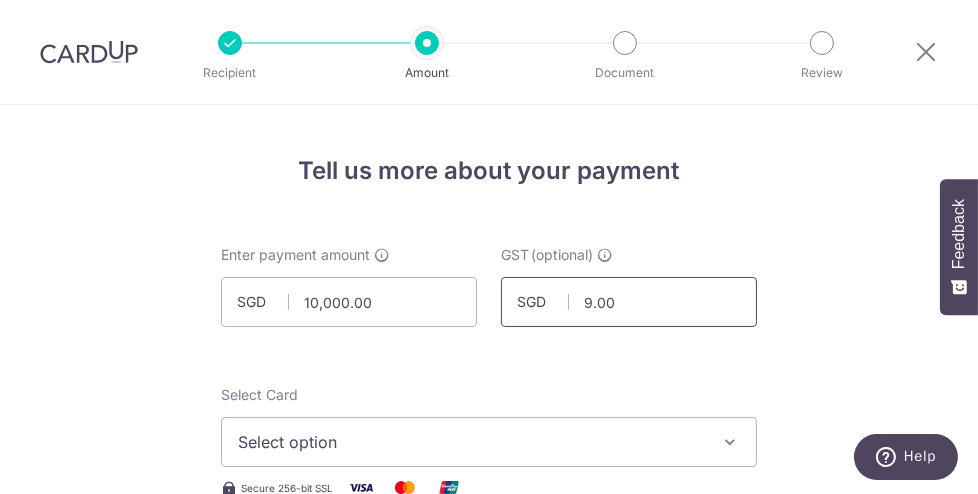 drag, startPoint x: 619, startPoint y: 302, endPoint x: 477, endPoint y: 304, distance: 142.01408 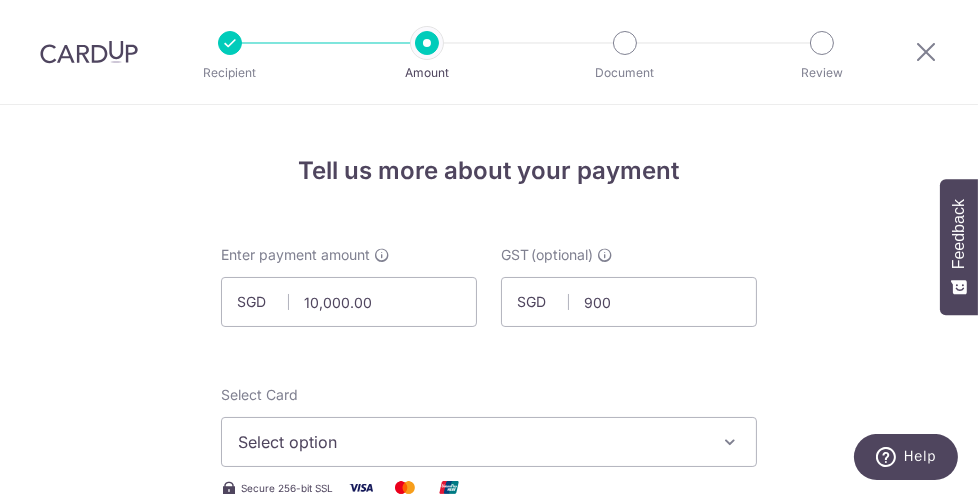type on "900.00" 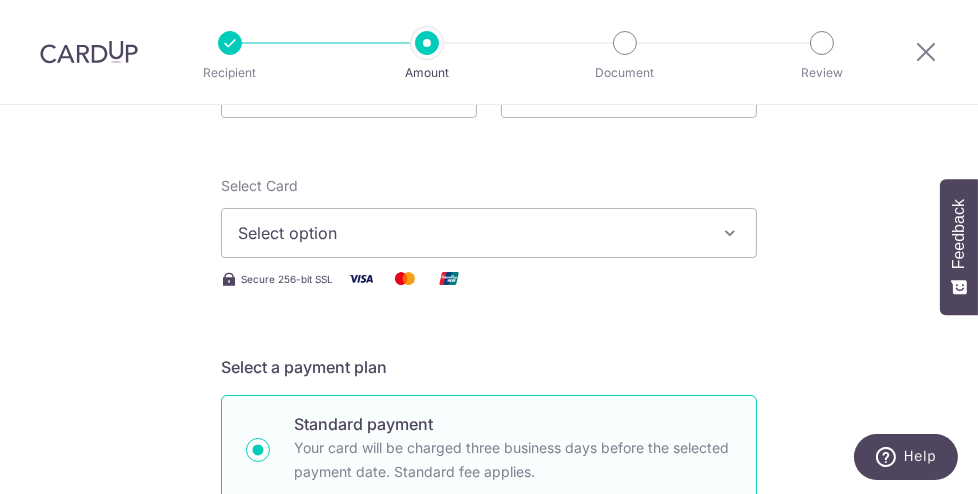 scroll, scrollTop: 217, scrollLeft: 0, axis: vertical 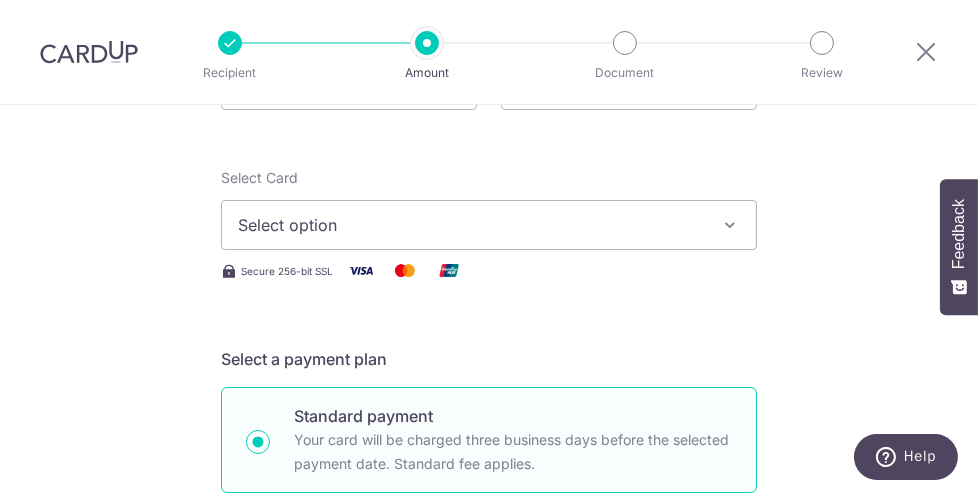 click on "Select Card
Select option
Add credit card
Secure 256-bit SSL" at bounding box center (489, 225) 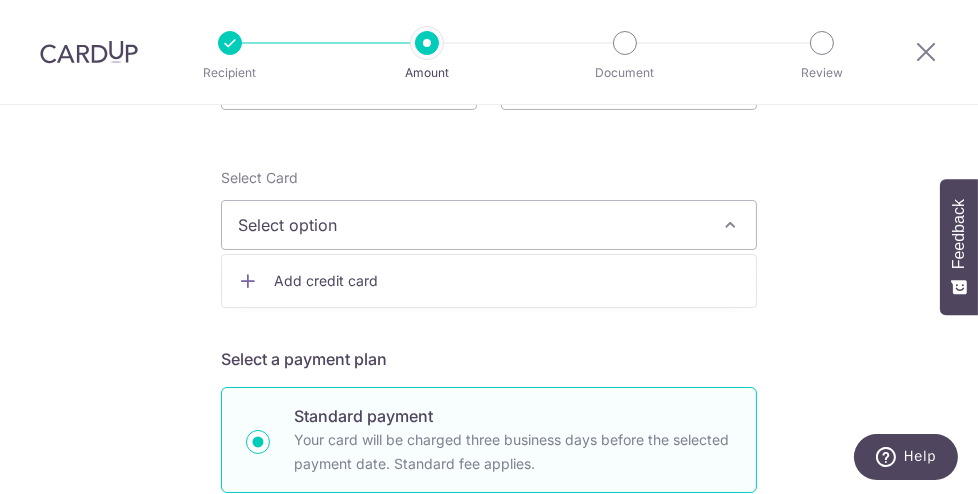 click on "Add credit card" at bounding box center (507, 281) 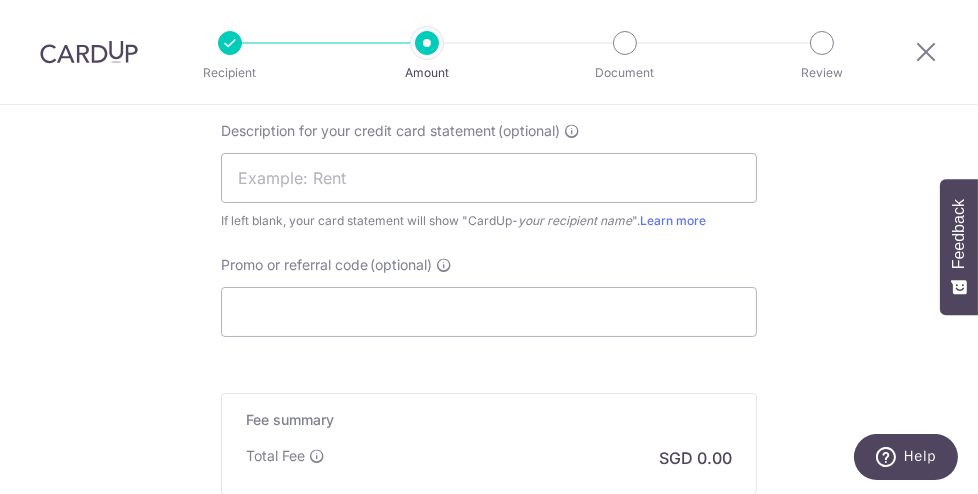 scroll, scrollTop: 2076, scrollLeft: 0, axis: vertical 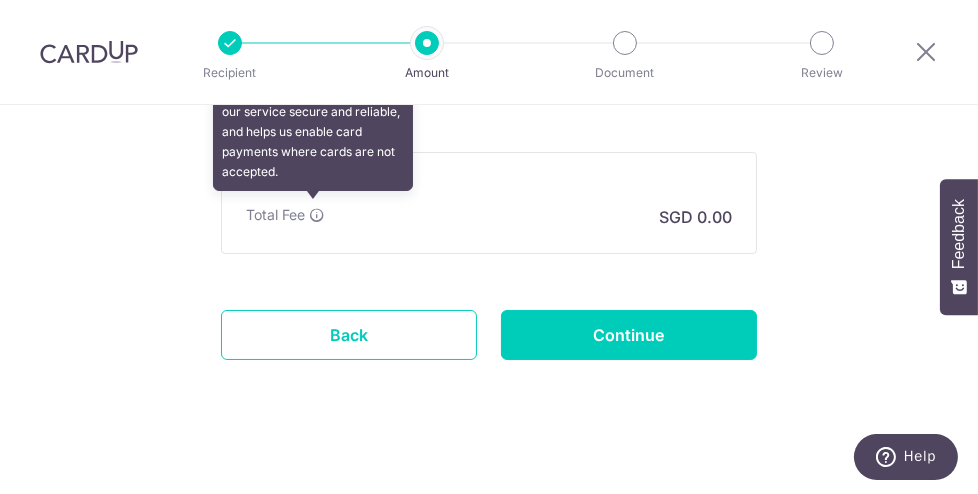 click at bounding box center (317, 215) 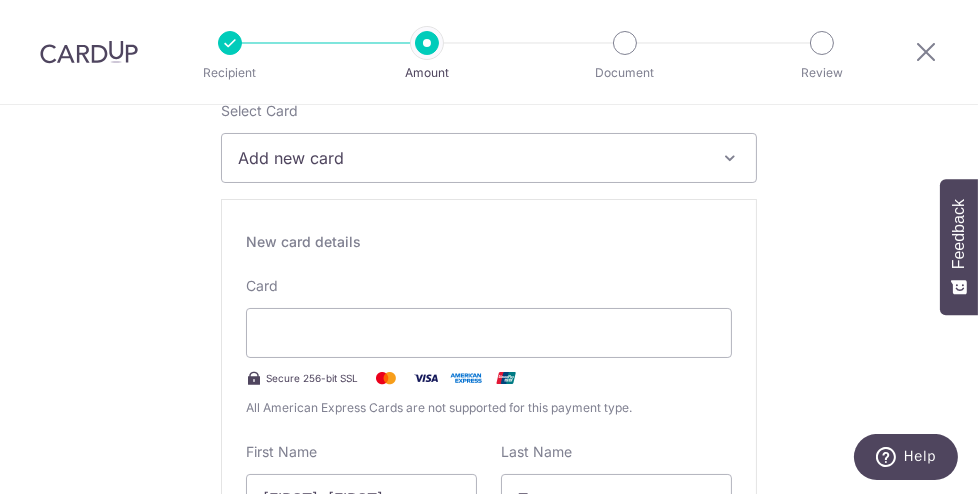 scroll, scrollTop: 286, scrollLeft: 0, axis: vertical 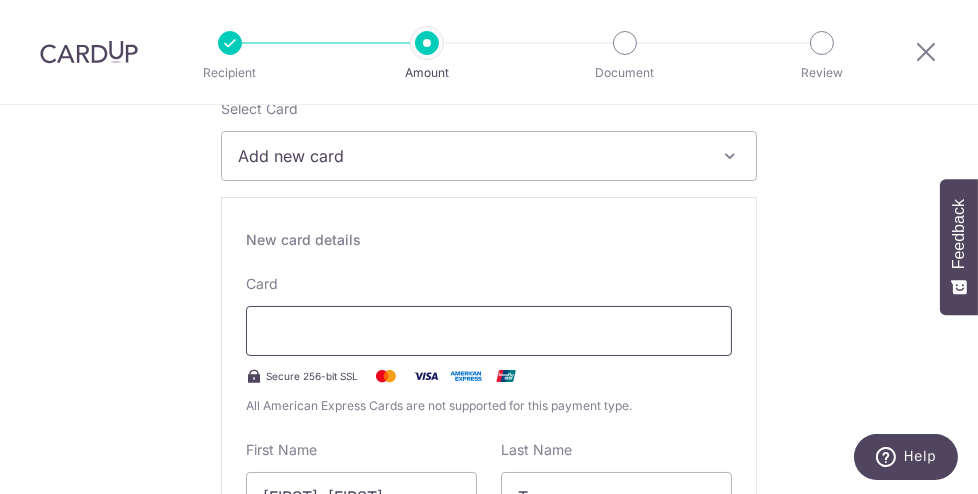 click at bounding box center (489, 331) 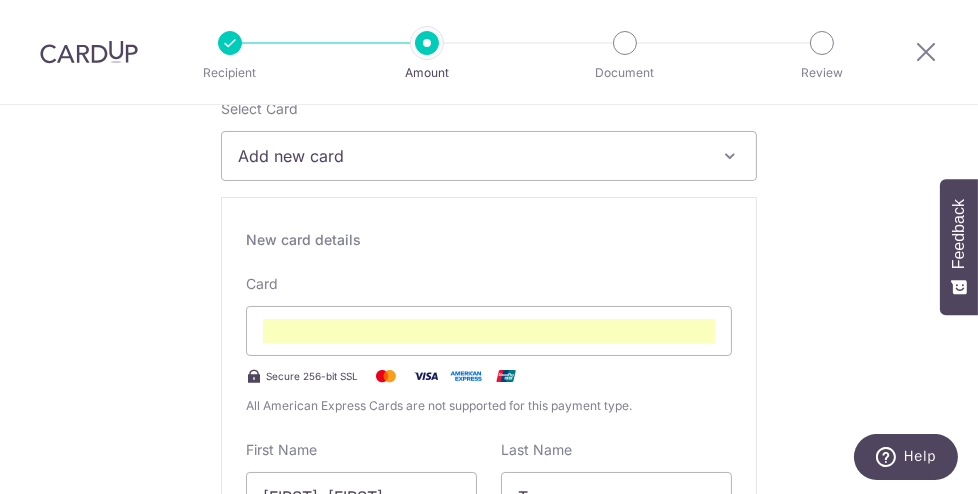 drag, startPoint x: 99, startPoint y: 280, endPoint x: 43, endPoint y: 220, distance: 82.073135 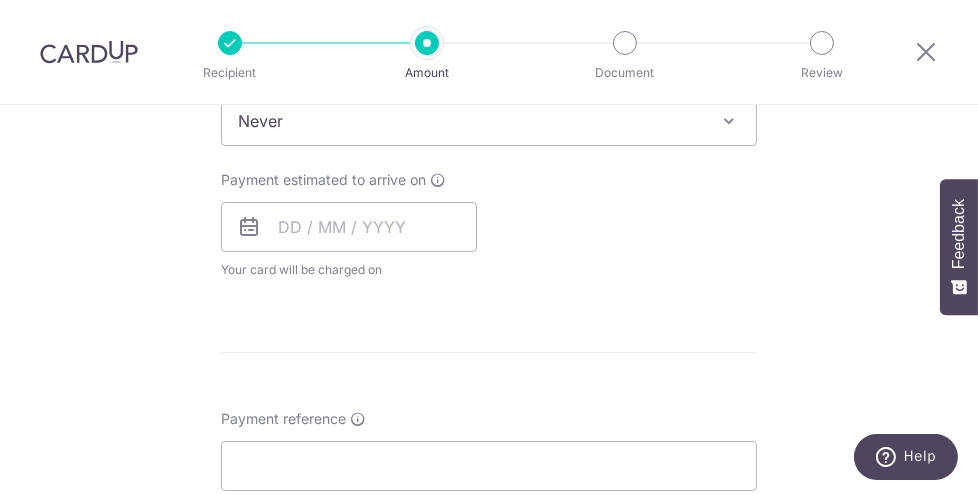 scroll, scrollTop: 1296, scrollLeft: 0, axis: vertical 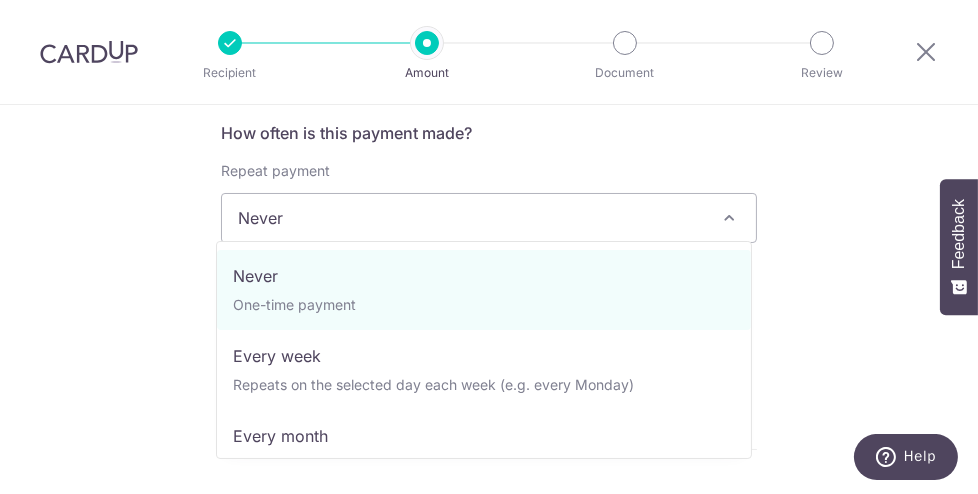 click on "Never" at bounding box center (489, 218) 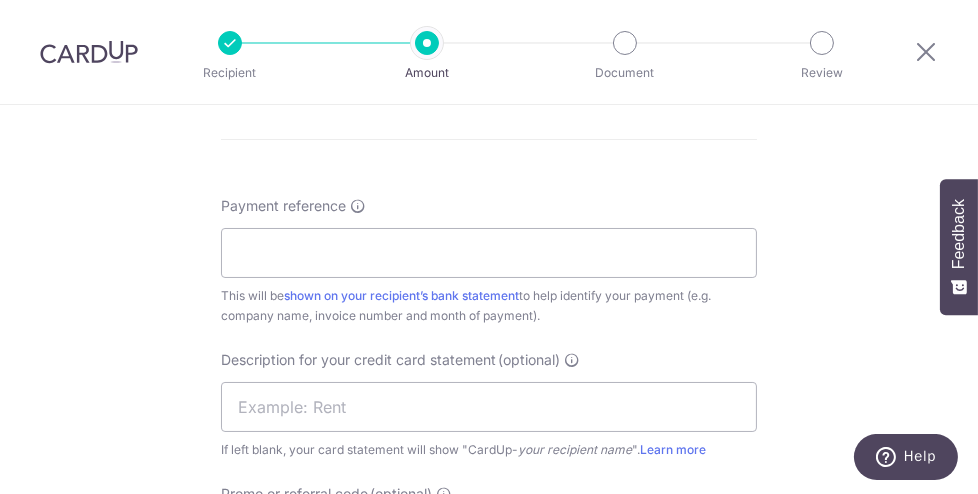 scroll, scrollTop: 1606, scrollLeft: 0, axis: vertical 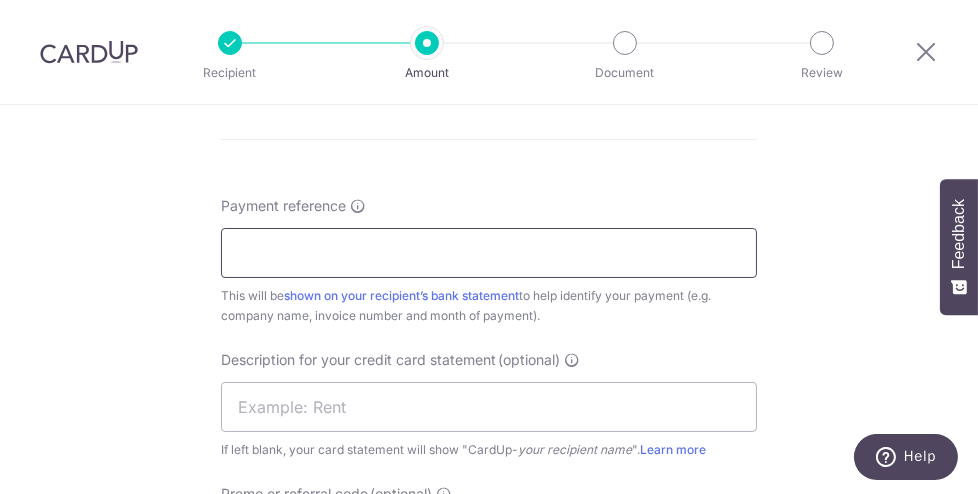 click on "Payment reference" at bounding box center (489, 253) 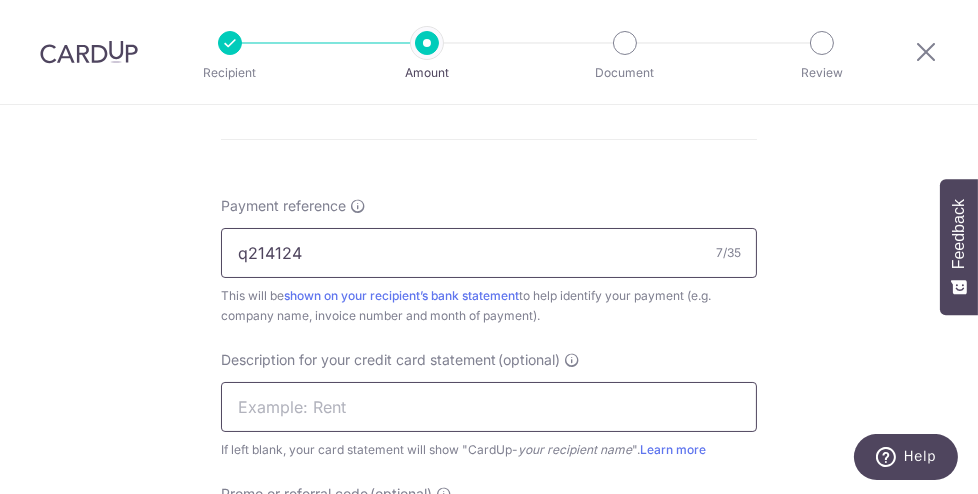 type on "q214124" 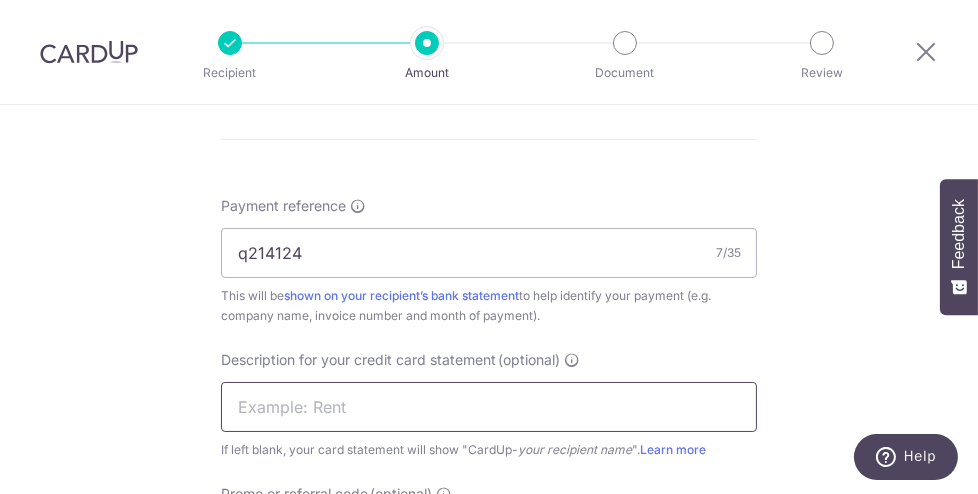 click at bounding box center [489, 407] 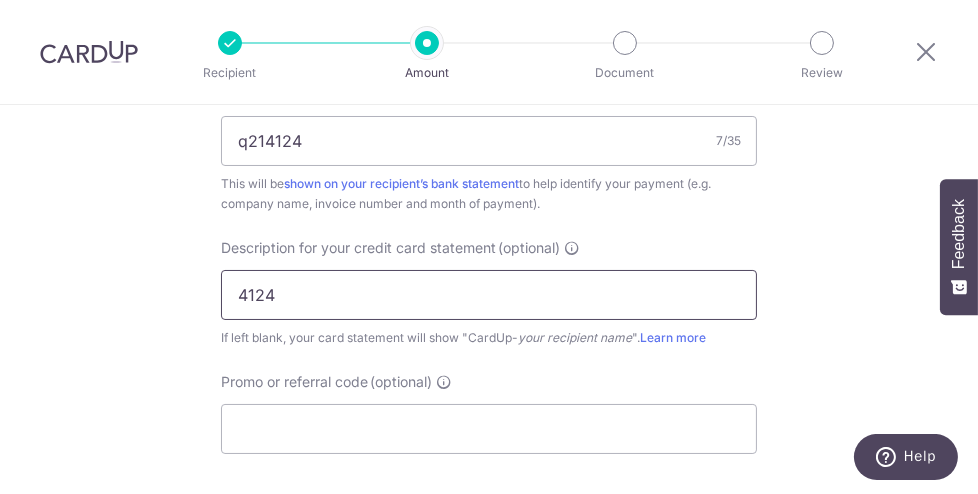 scroll, scrollTop: 1988, scrollLeft: 0, axis: vertical 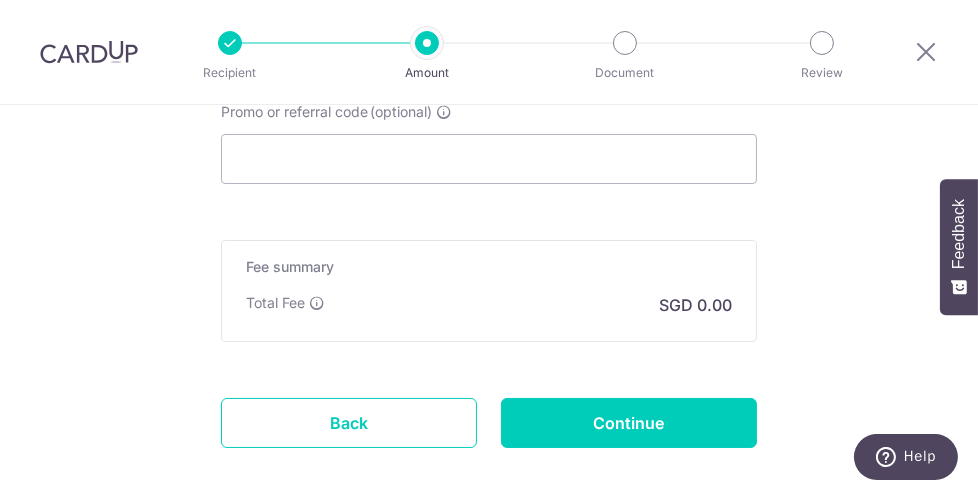 type on "4124" 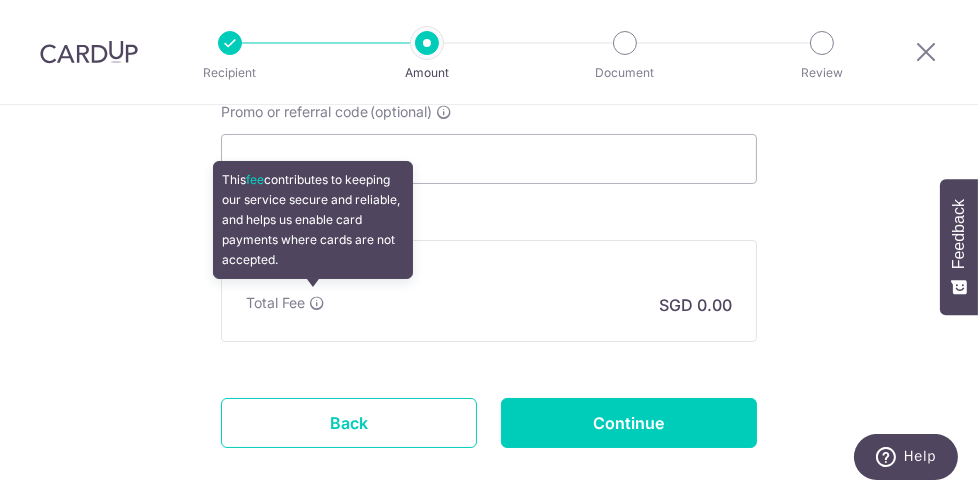 click on "Total Fee
This  fee  contributes to keeping our service secure and reliable, and helps us enable card payments where cards are not accepted.
SGD 0.00" at bounding box center (489, 305) 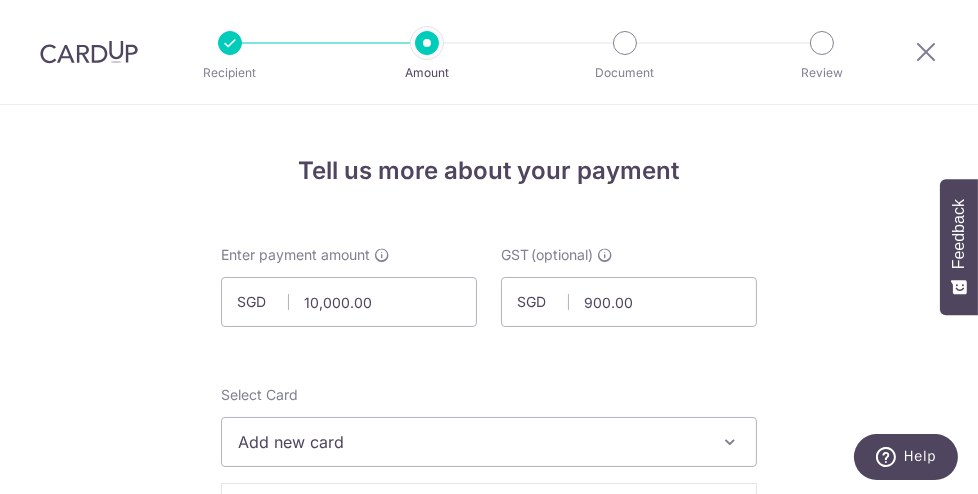 scroll, scrollTop: 1, scrollLeft: 0, axis: vertical 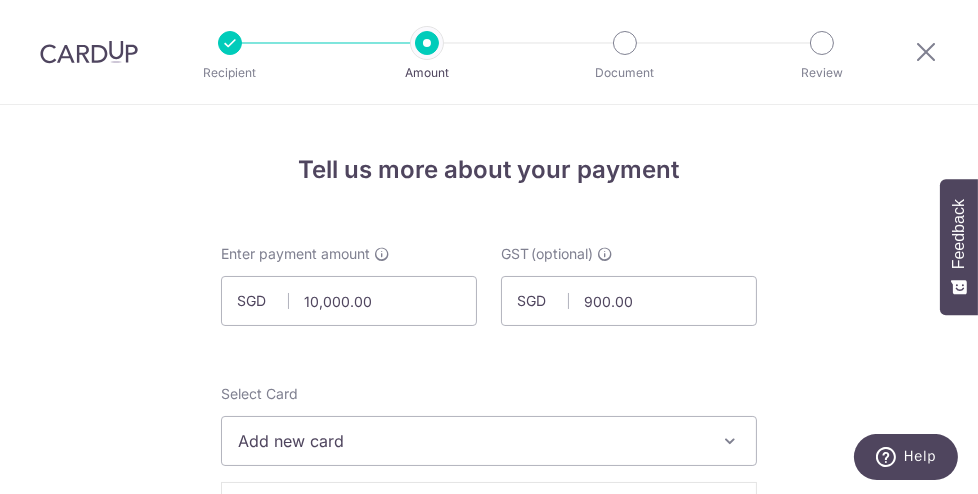 click on "Tell us more about your payment
Enter payment amount
SGD
10,000.00
10000.00
GST
(optional)
SGD
900.00
900.00
Select Card
Add new card
Add credit card
Secure 256-bit SSL
Text
New card details" at bounding box center (489, 1344) 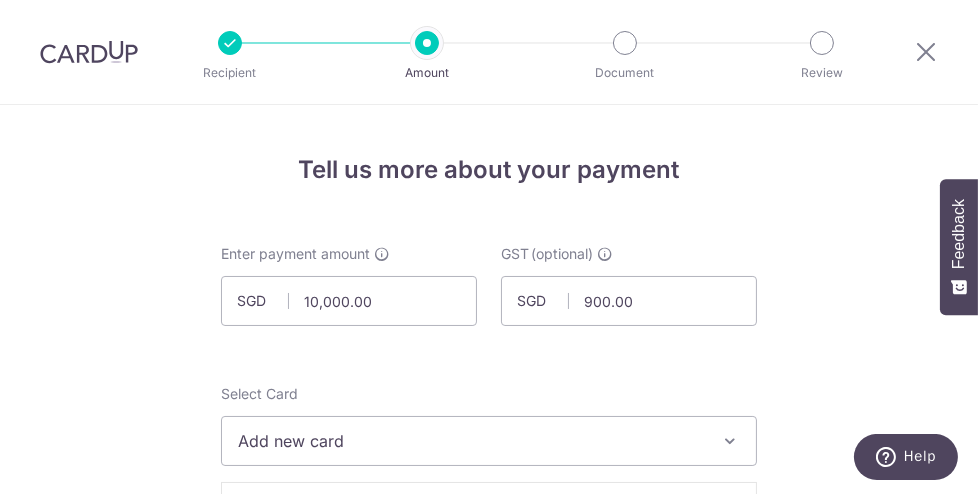 click on "Enter payment amount
SGD
10,000.00
10000.00
GST
(optional)
SGD
900.00
900.00
Select Card
Add new card
Add credit card
Secure 256-bit SSL
Text
New card details
Card" at bounding box center [489, 1367] 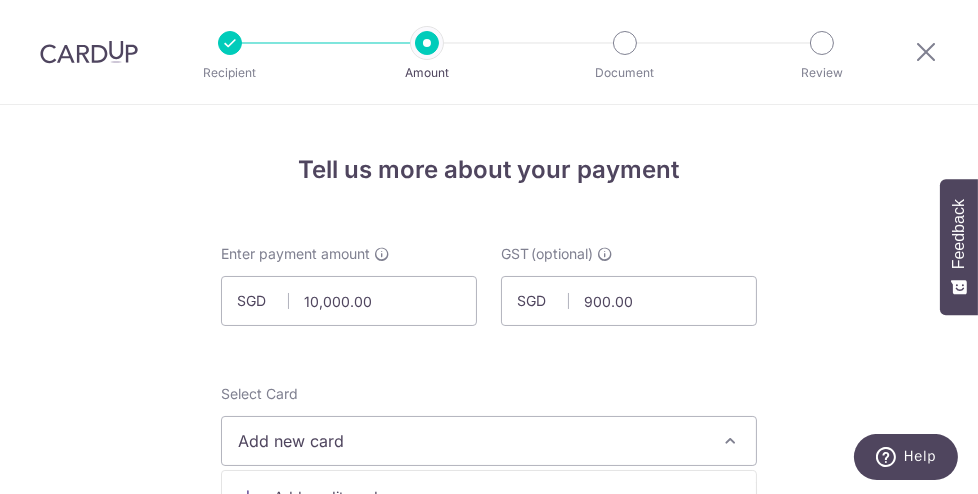 scroll, scrollTop: 273, scrollLeft: 0, axis: vertical 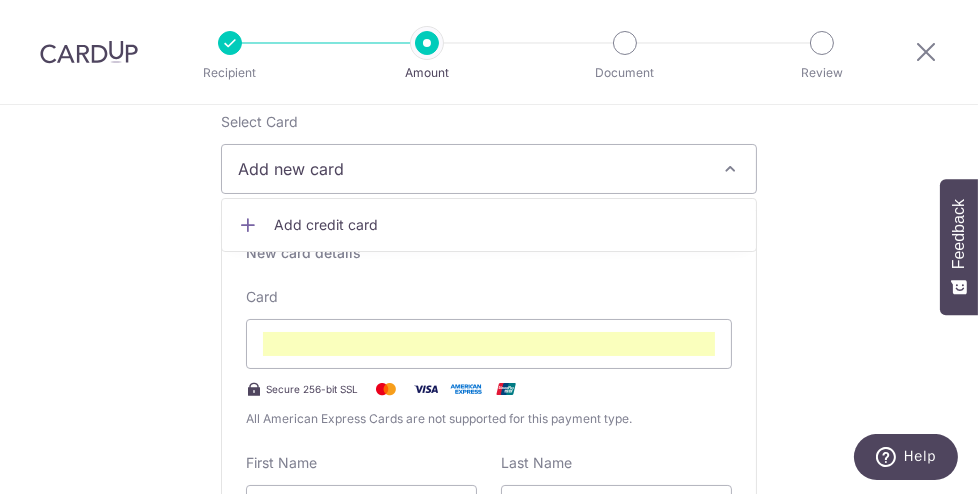 click on "Tell us more about your payment
Enter payment amount
SGD
10,000.00
10000.00
GST
(optional)
SGD
900.00
900.00
Select Card
Add new card
Add credit card
Secure 256-bit SSL
Text
New card details" at bounding box center (489, 1072) 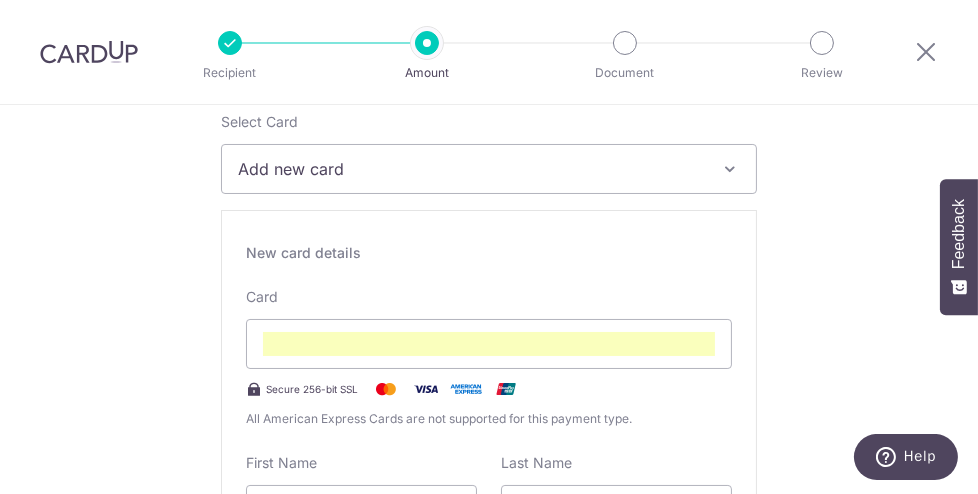 scroll, scrollTop: 508, scrollLeft: 0, axis: vertical 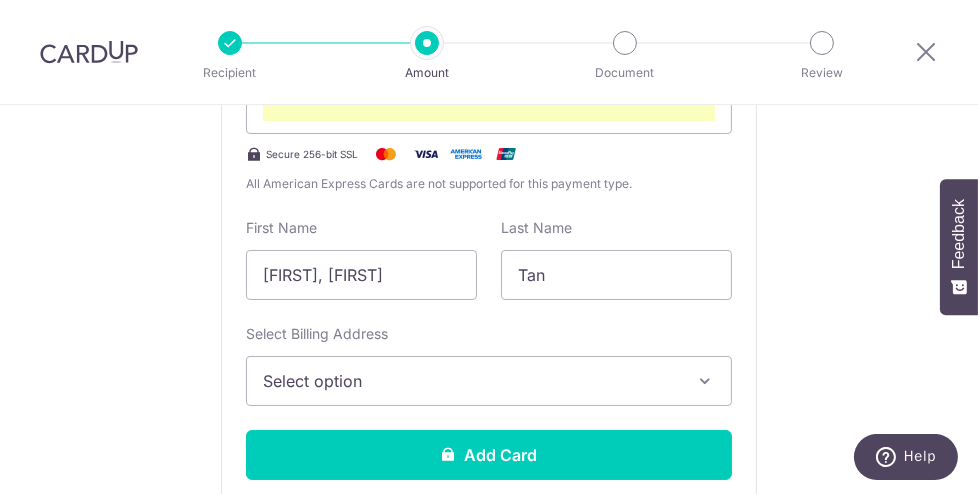 click on "Select option" at bounding box center (489, 381) 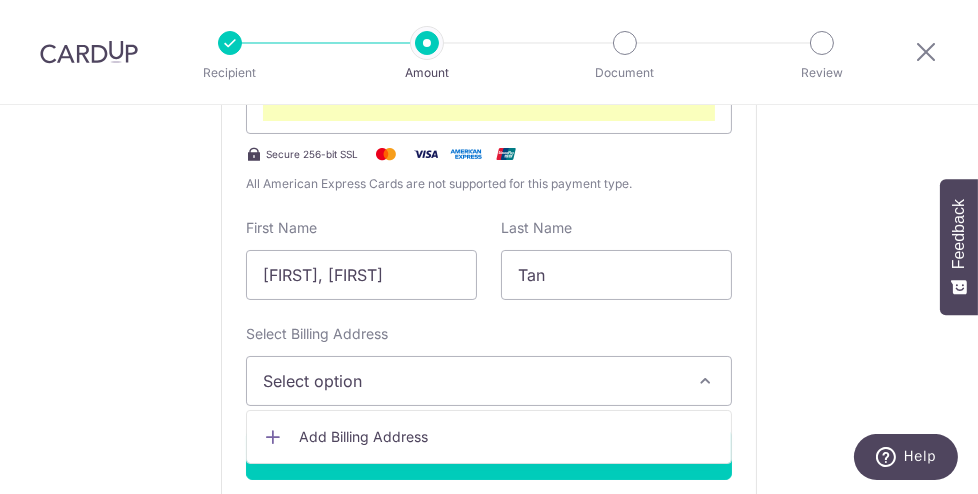 click on "Add Billing Address" at bounding box center (507, 437) 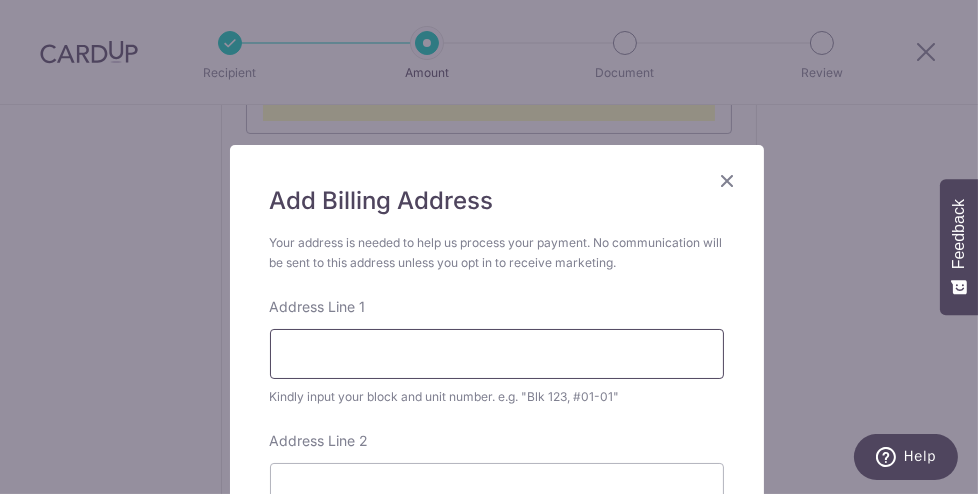 click on "Address Line 1" at bounding box center [497, 354] 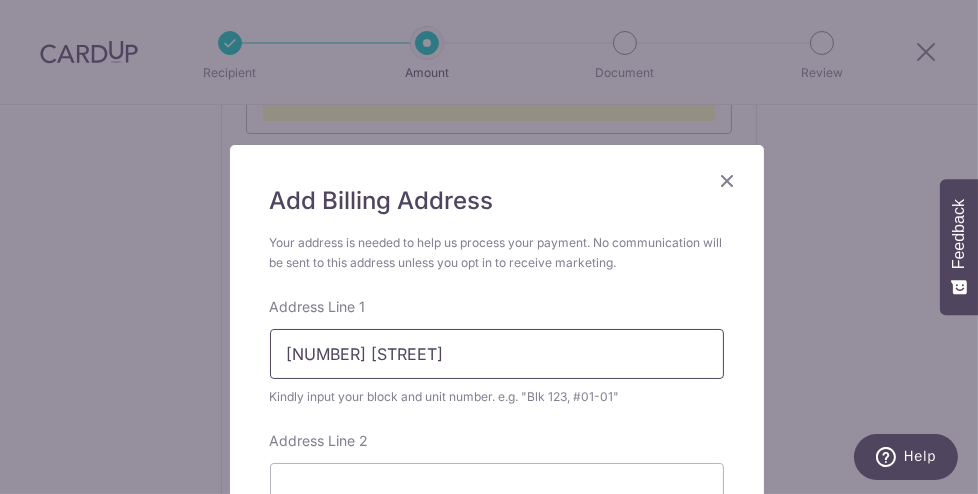 type on "455721" 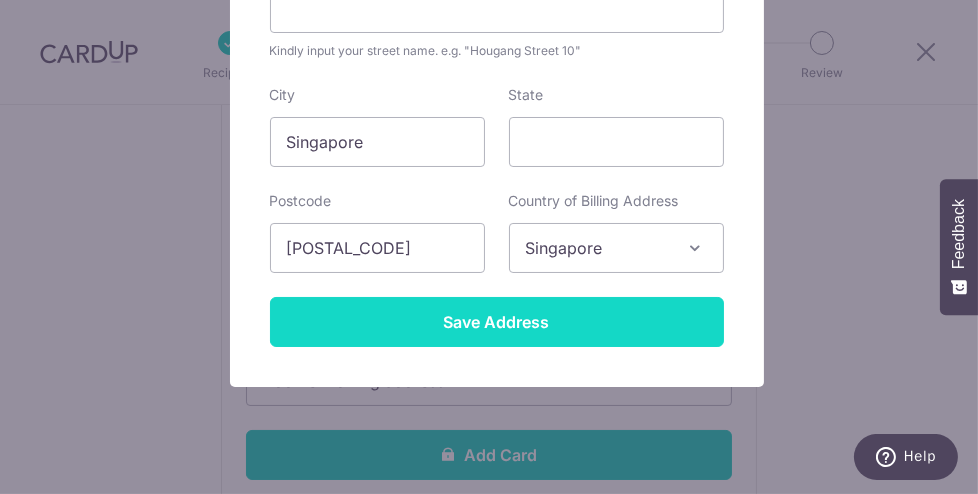 click on "Save Address" at bounding box center (497, 322) 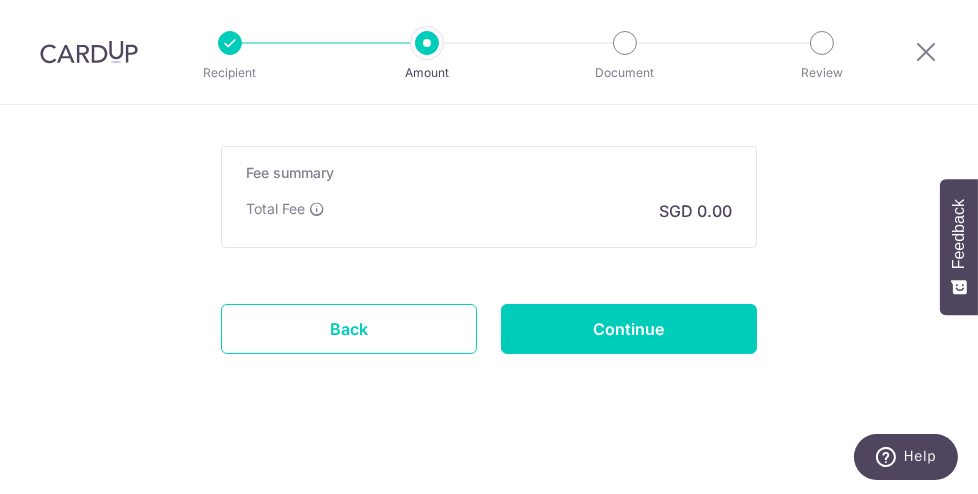 scroll, scrollTop: 2058, scrollLeft: 0, axis: vertical 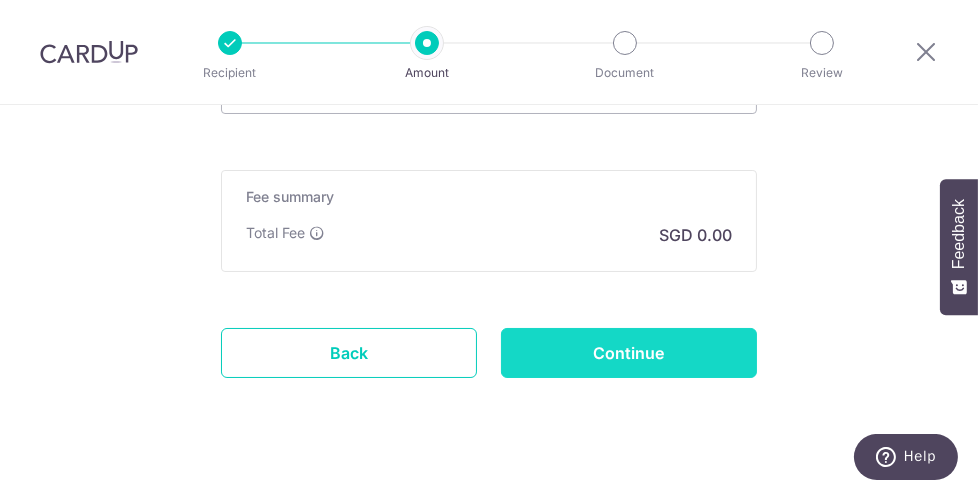 click on "Continue" at bounding box center (629, 353) 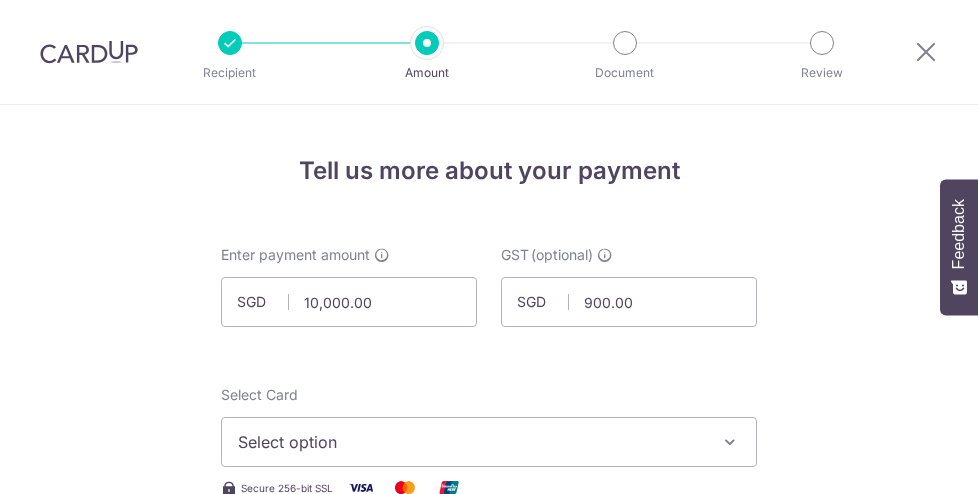 scroll, scrollTop: 0, scrollLeft: 0, axis: both 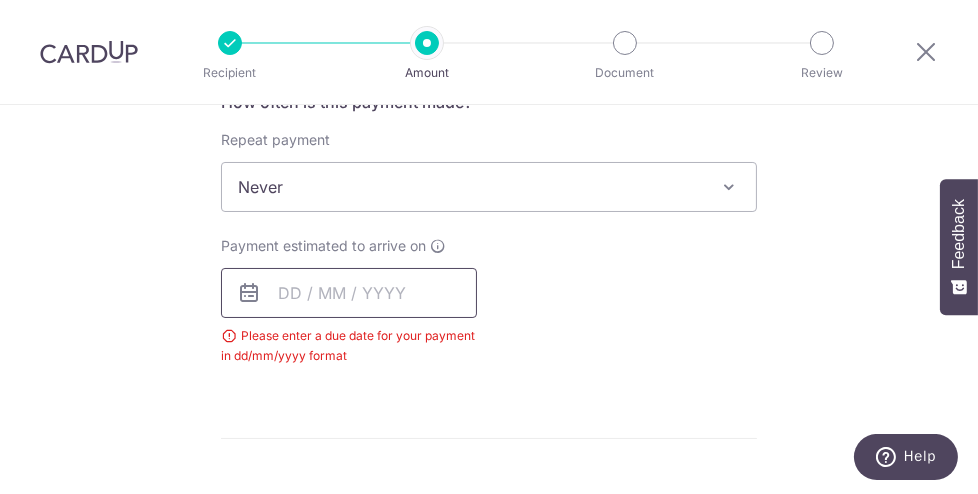 click at bounding box center [349, 293] 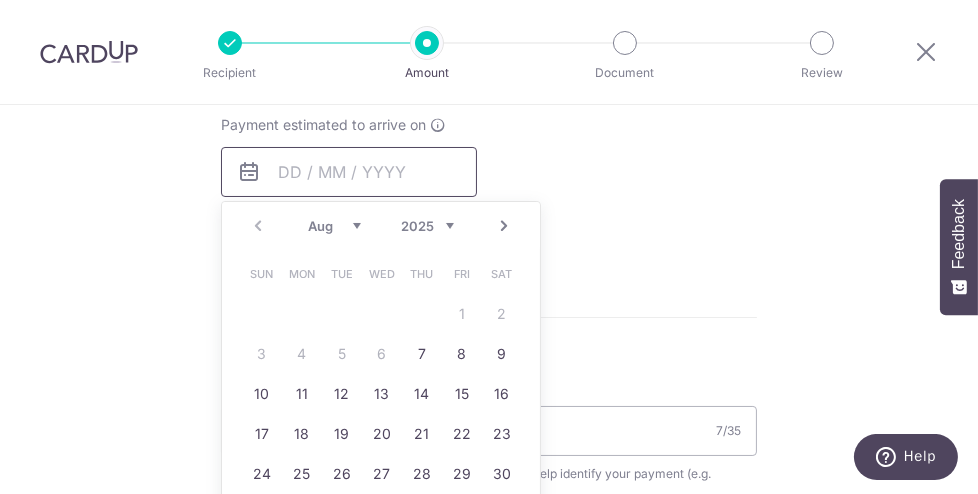 scroll, scrollTop: 920, scrollLeft: 0, axis: vertical 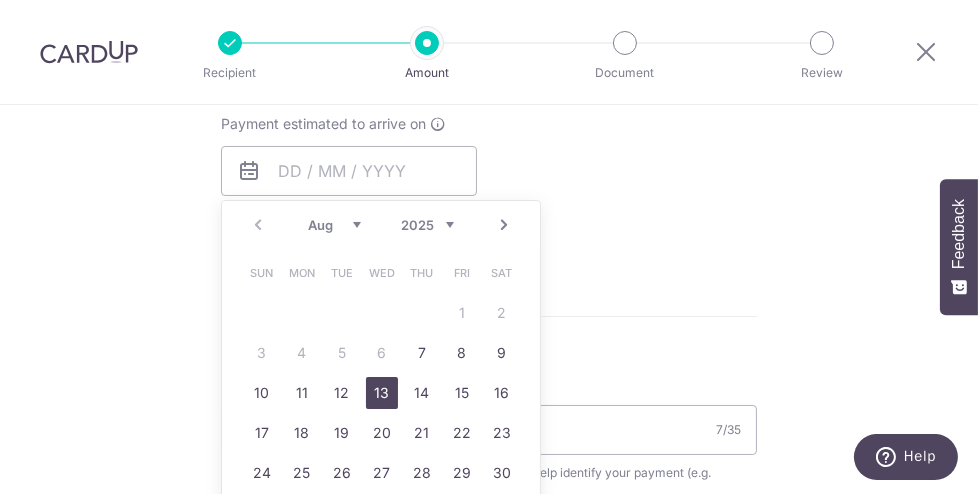 click on "13" at bounding box center [382, 393] 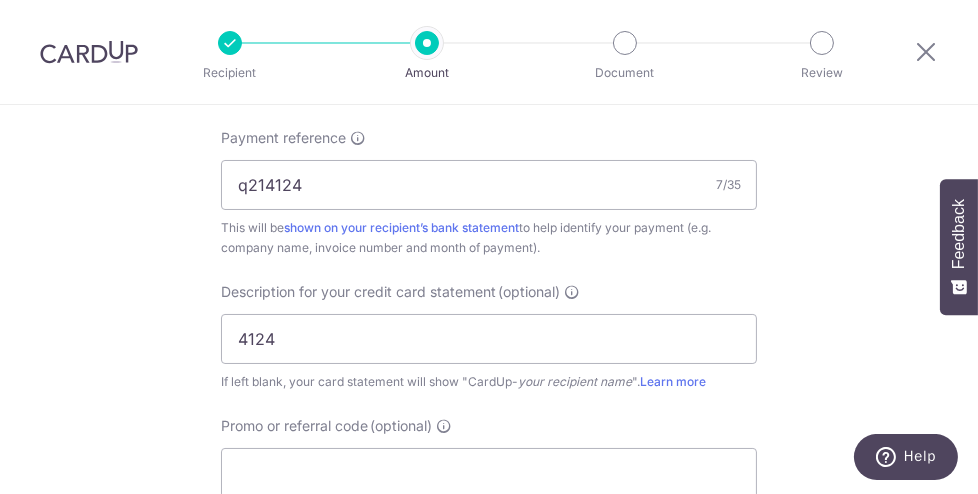 scroll, scrollTop: 1634, scrollLeft: 0, axis: vertical 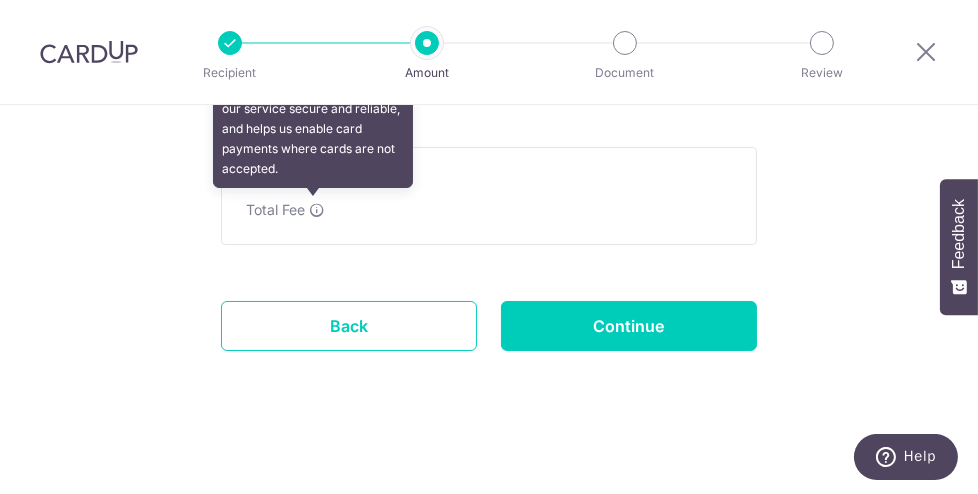 click at bounding box center (317, 210) 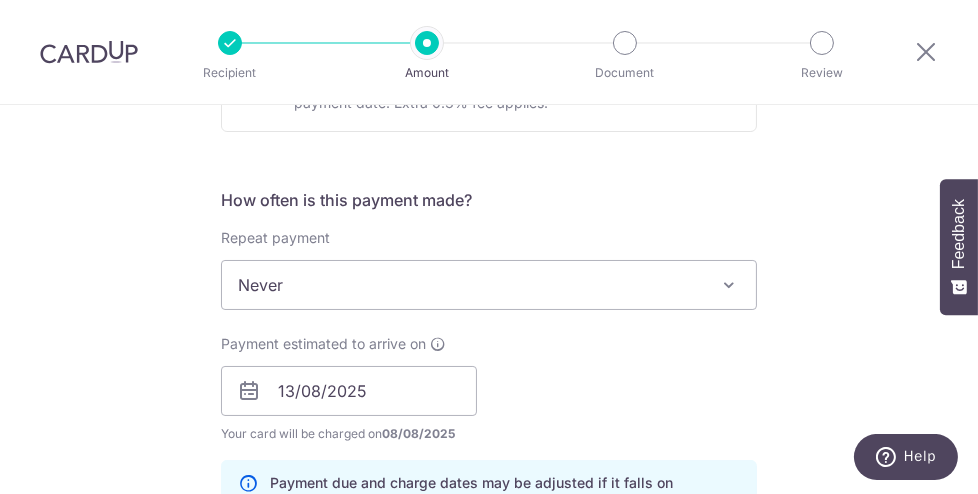 scroll, scrollTop: 0, scrollLeft: 0, axis: both 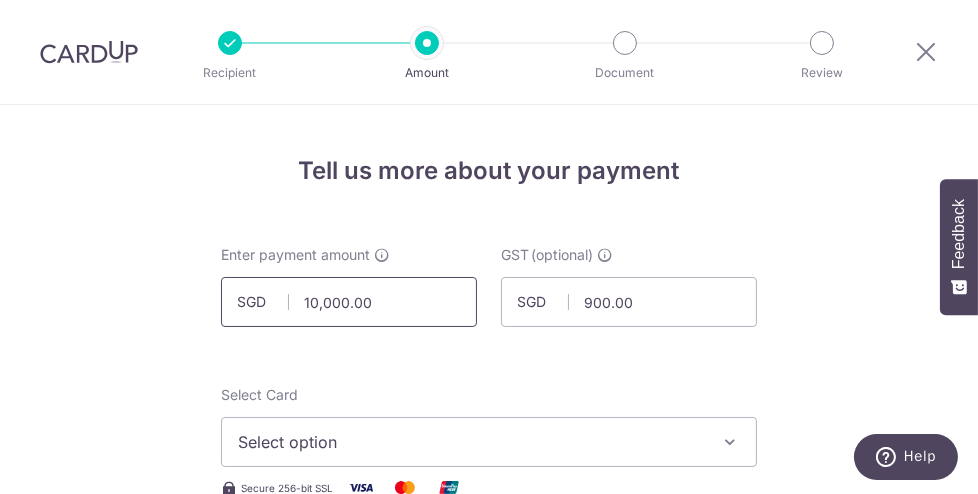 click on "10,000.00" at bounding box center [349, 302] 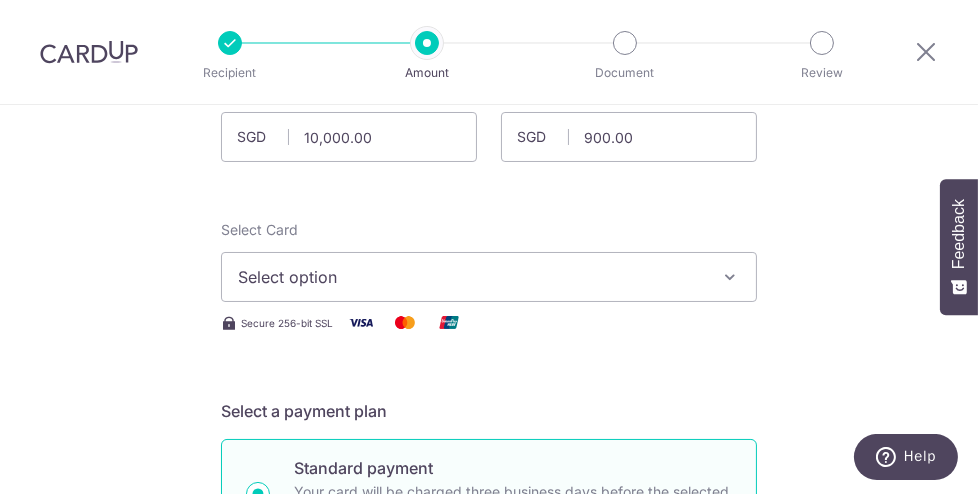 type on "10,000.00" 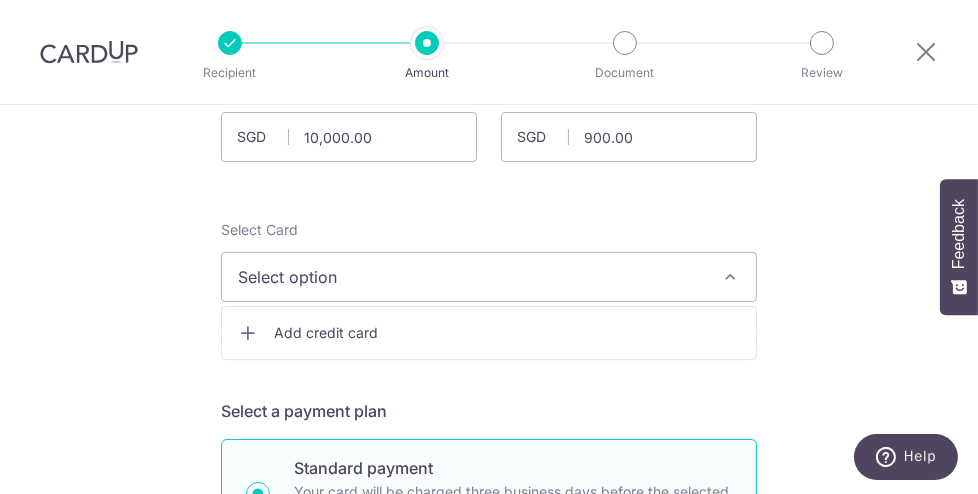 click on "Add credit card" at bounding box center [507, 333] 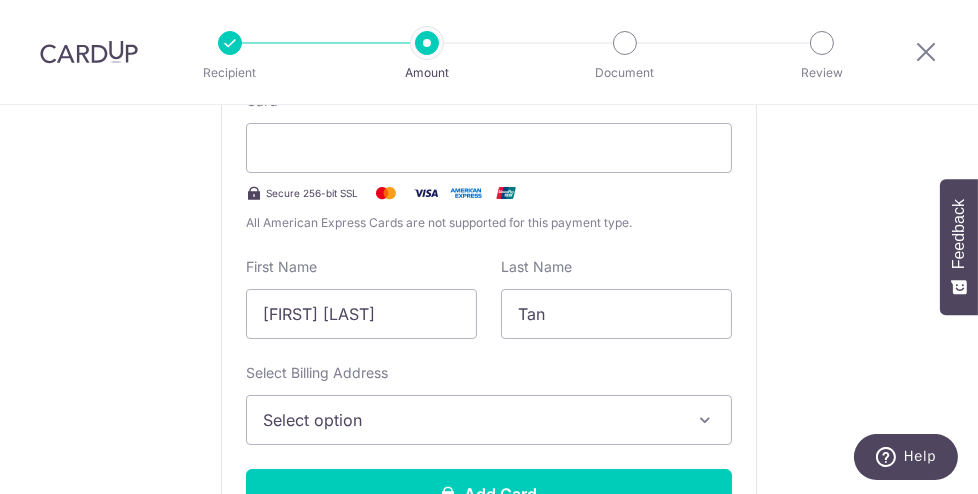 scroll, scrollTop: 443, scrollLeft: 0, axis: vertical 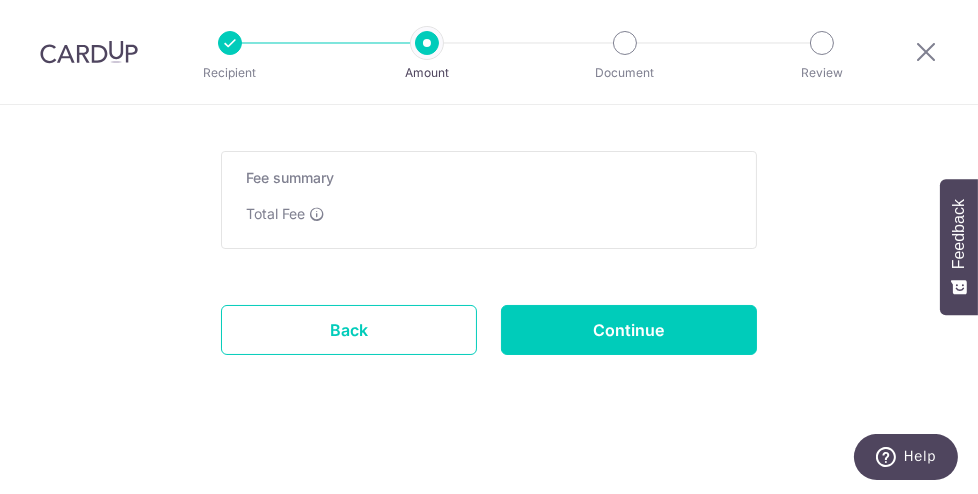 click on "Enter payment amount
SGD
10,000.00
10000.00
GST
(optional)
SGD
900.00
900.00
Select Card
Add new card
Add credit card
Secure 256-bit SSL
Text
New card details
Card" at bounding box center (489, -752) 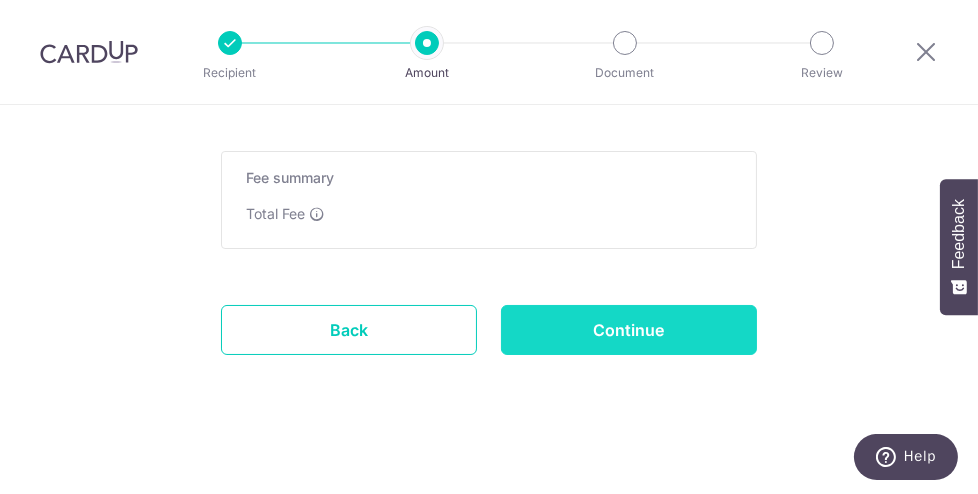 click on "Continue" at bounding box center (629, 330) 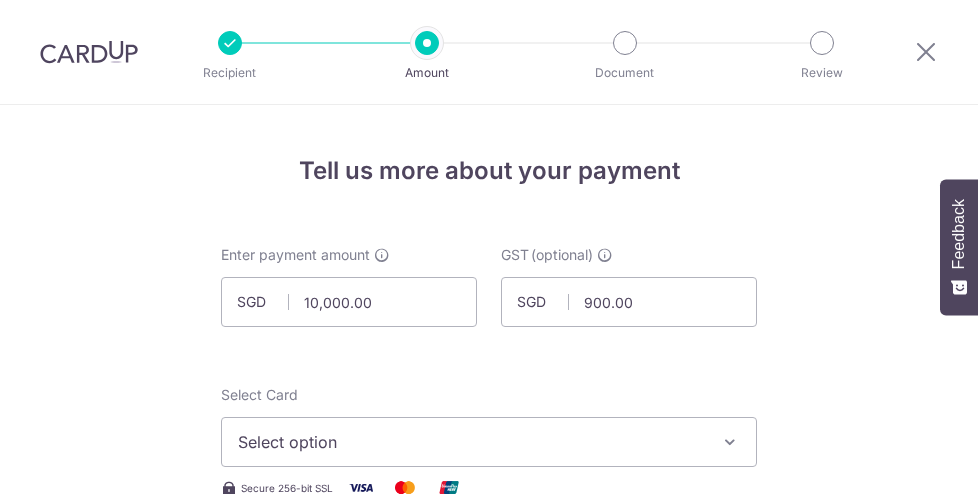 scroll, scrollTop: 0, scrollLeft: 0, axis: both 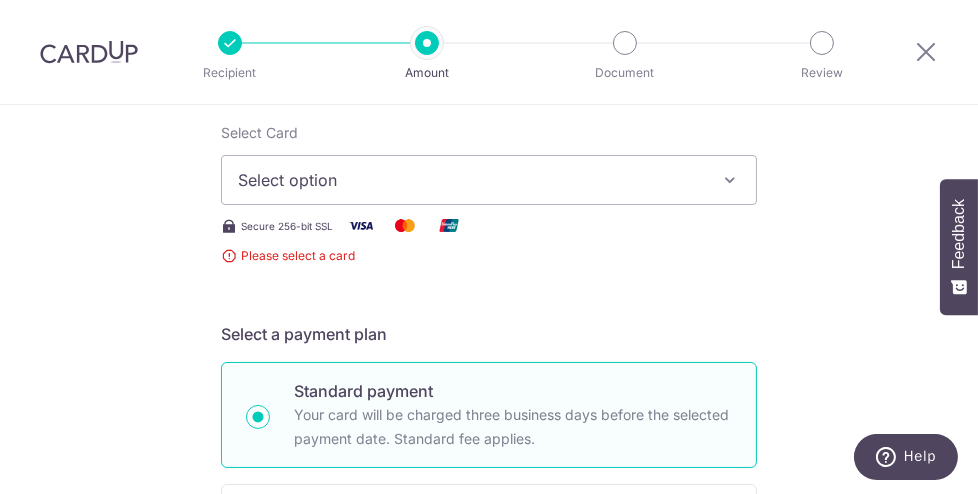 click on "Select option" at bounding box center [489, 180] 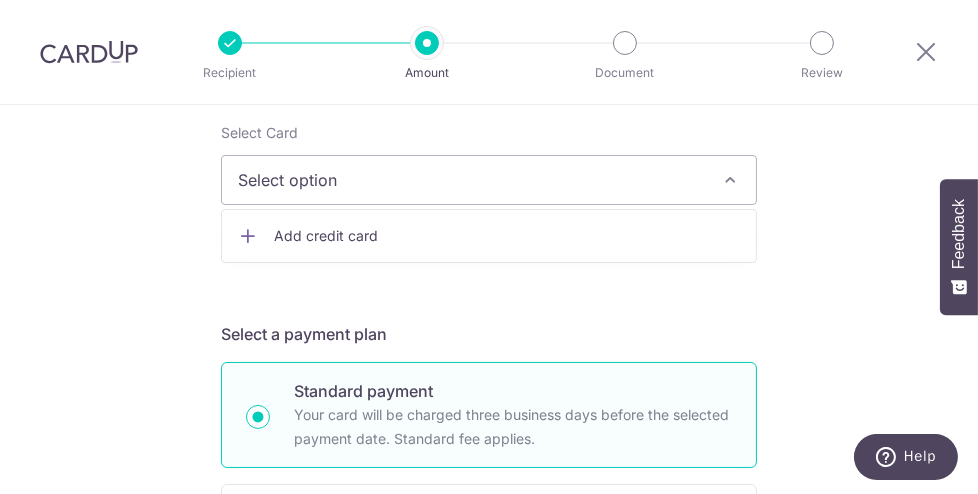 click on "Add credit card" at bounding box center [507, 236] 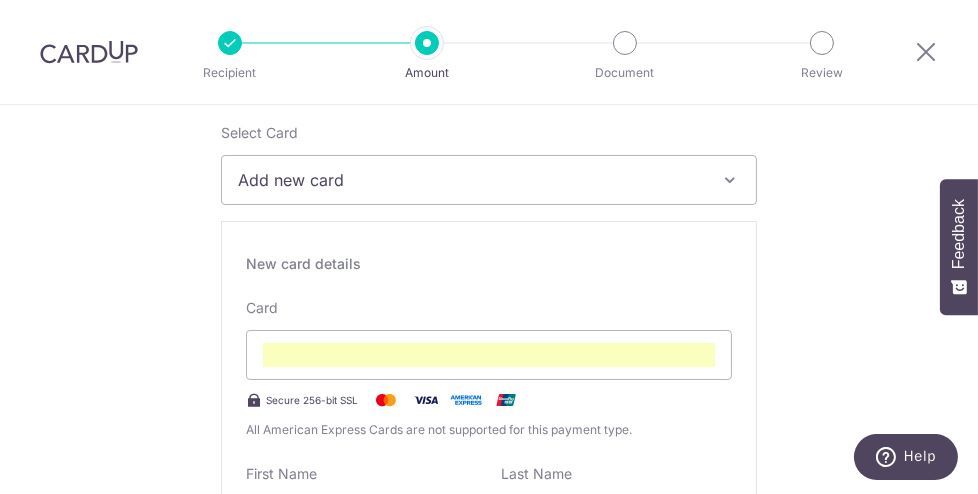 scroll, scrollTop: 543, scrollLeft: 0, axis: vertical 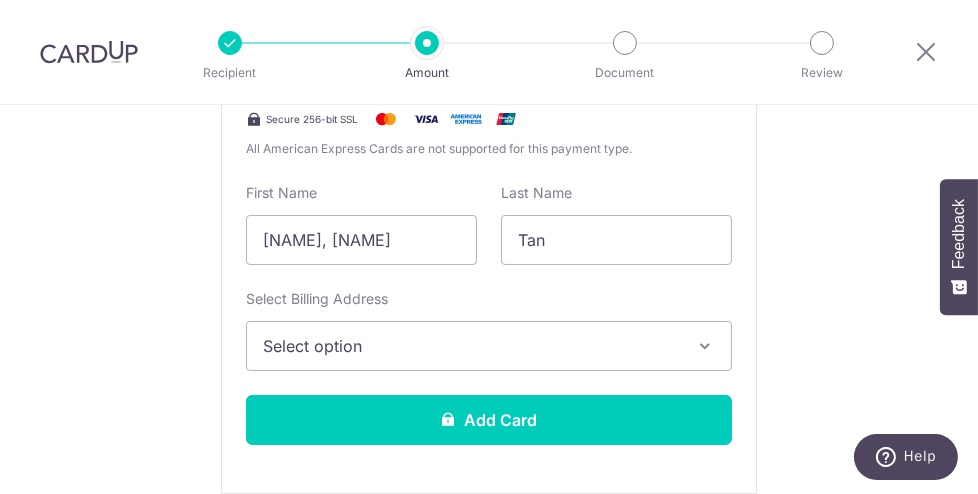click on "Select option" at bounding box center [471, 346] 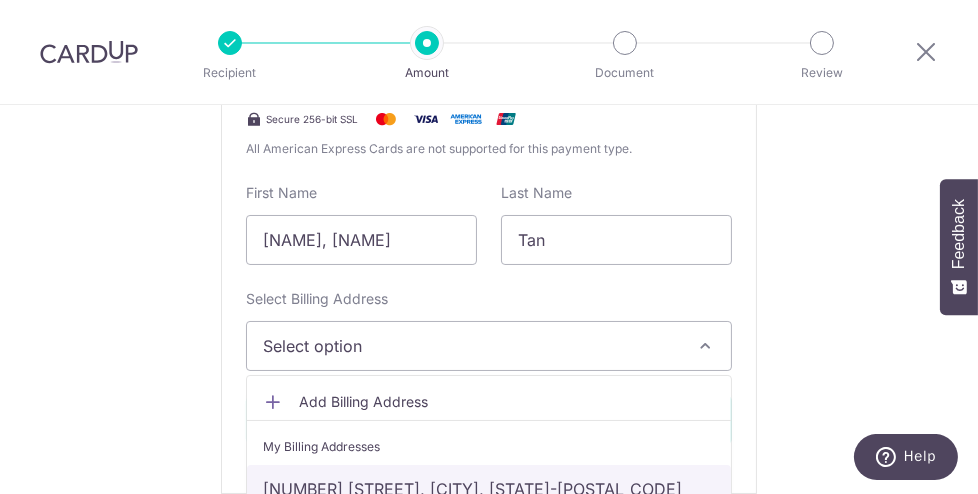 click on "[NUMBER] [STREET], [CITY], [STATE]-[POSTAL_CODE]" at bounding box center (489, 489) 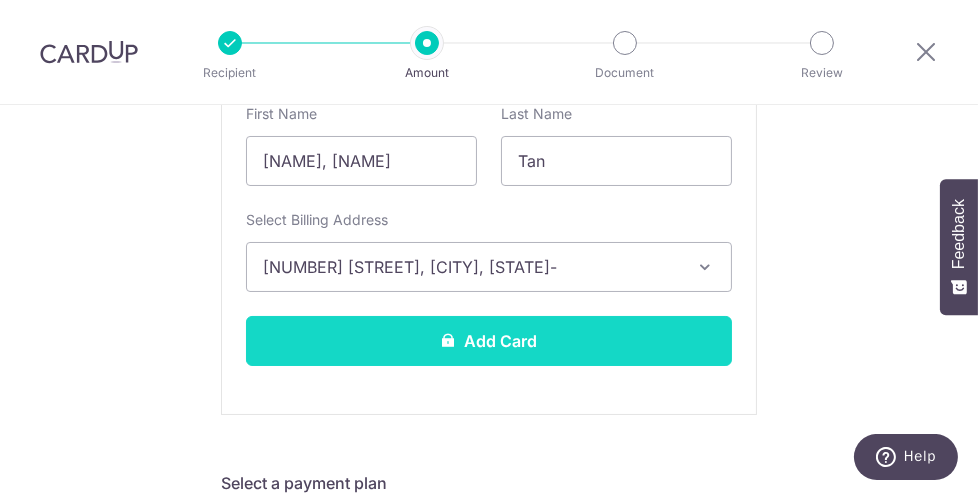 click on "Add Card" at bounding box center (489, 341) 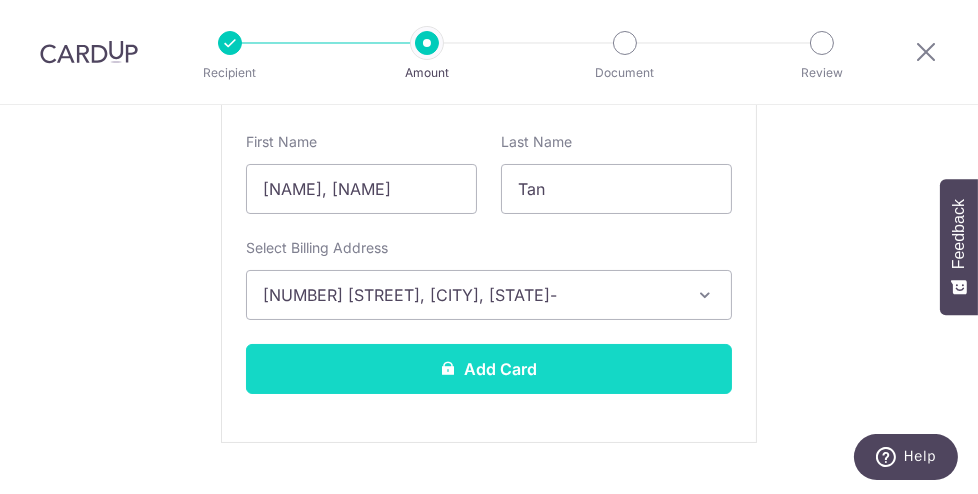 scroll, scrollTop: 650, scrollLeft: 0, axis: vertical 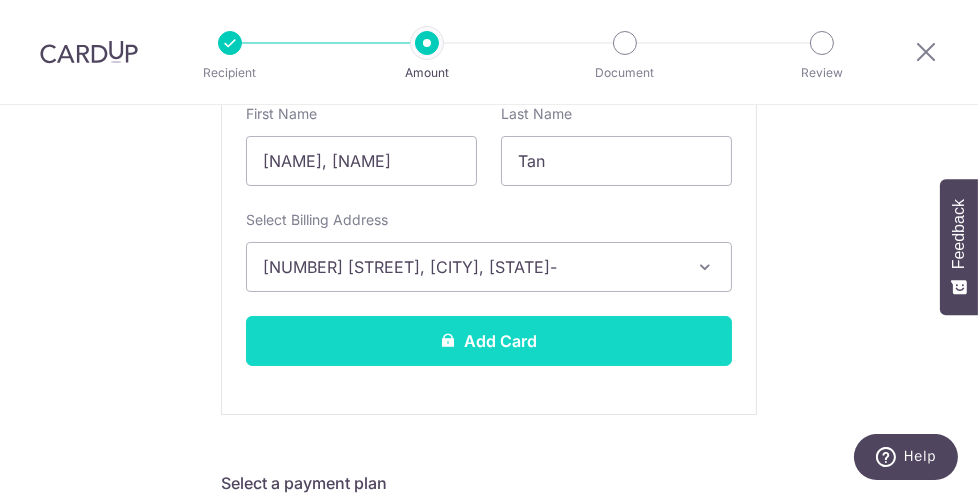 click on "Add Card" at bounding box center (489, 341) 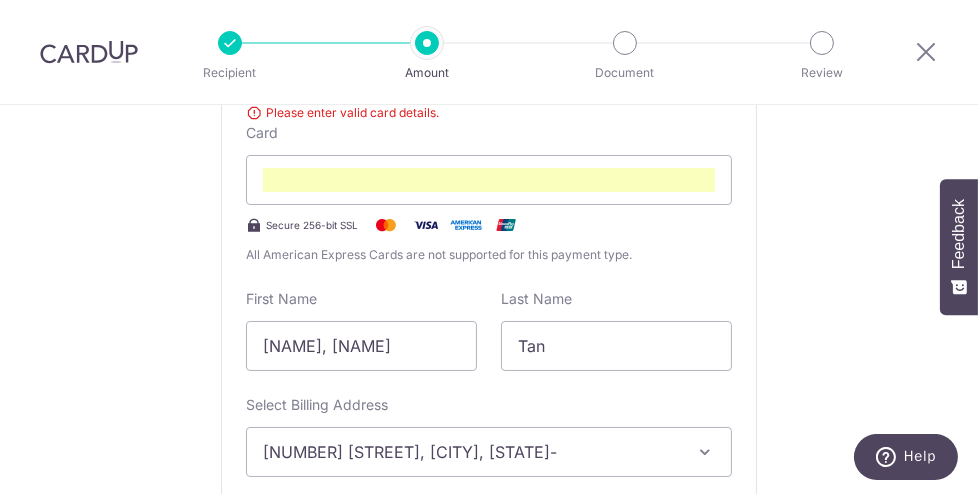 scroll, scrollTop: 401, scrollLeft: 0, axis: vertical 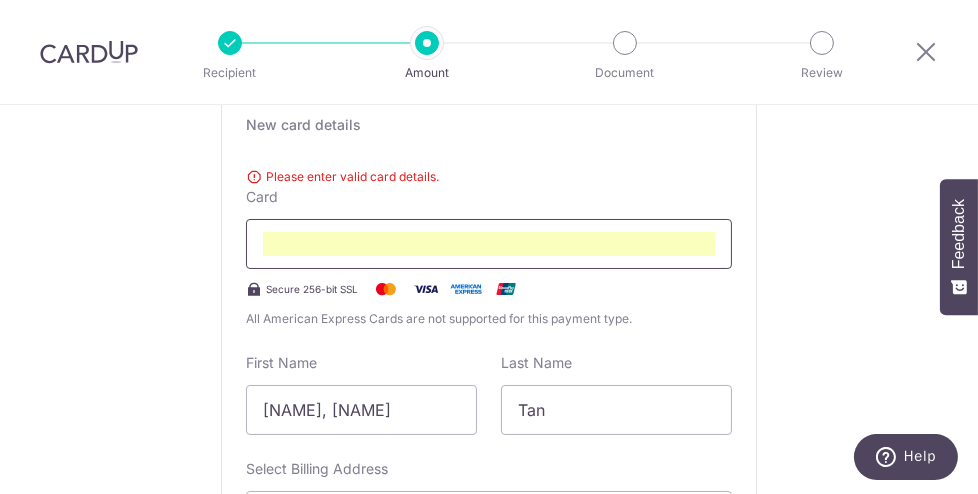 click at bounding box center [489, 244] 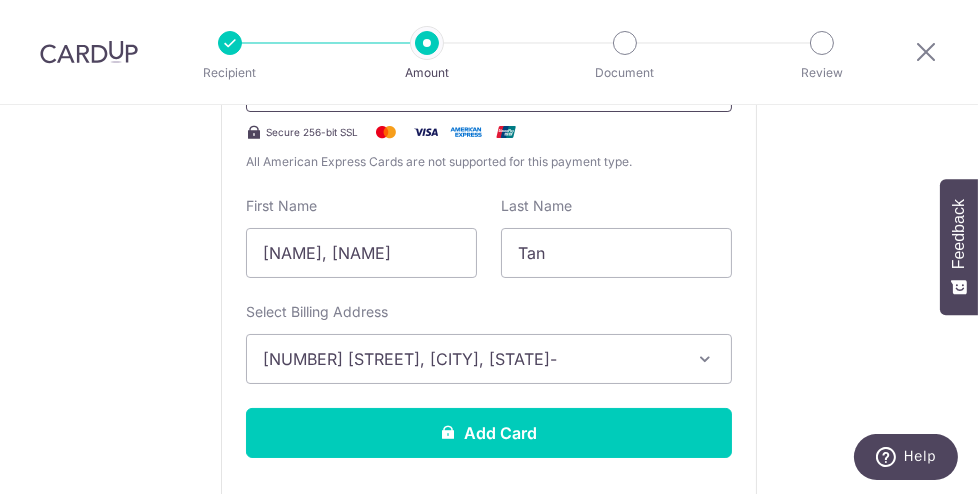 scroll, scrollTop: 743, scrollLeft: 0, axis: vertical 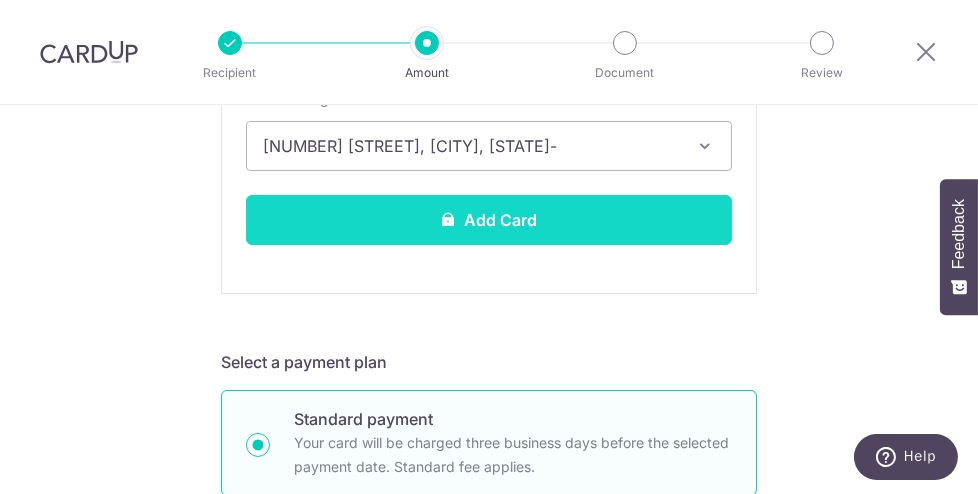 click on "Add Card" at bounding box center (489, 220) 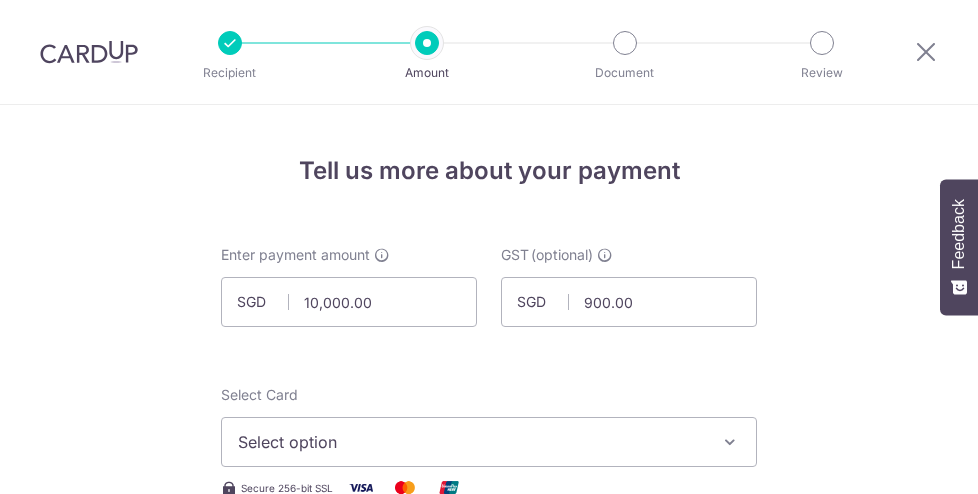 scroll, scrollTop: 0, scrollLeft: 0, axis: both 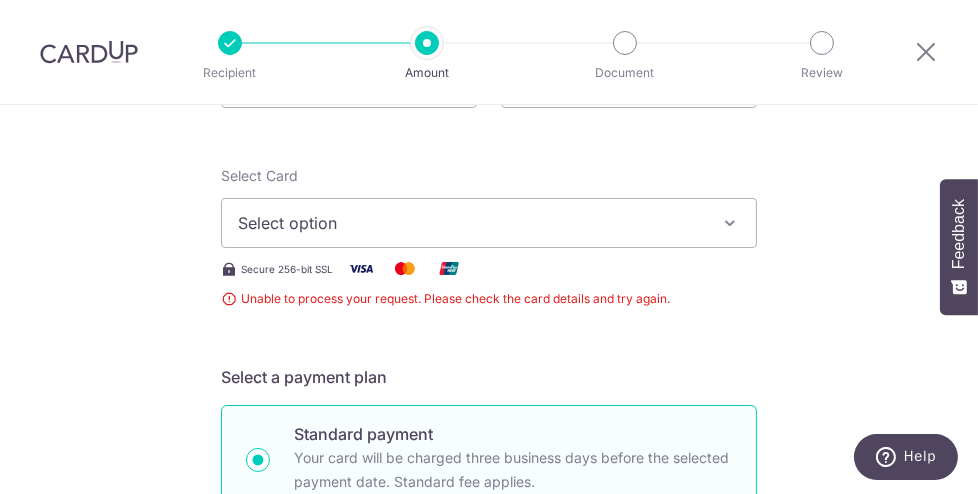 click on "Select option" at bounding box center (471, 223) 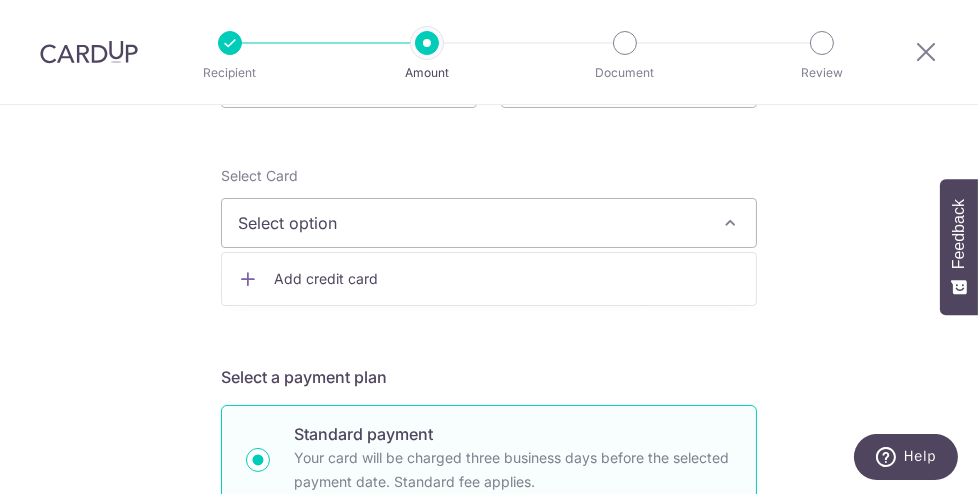 click on "Add credit card" at bounding box center [489, 279] 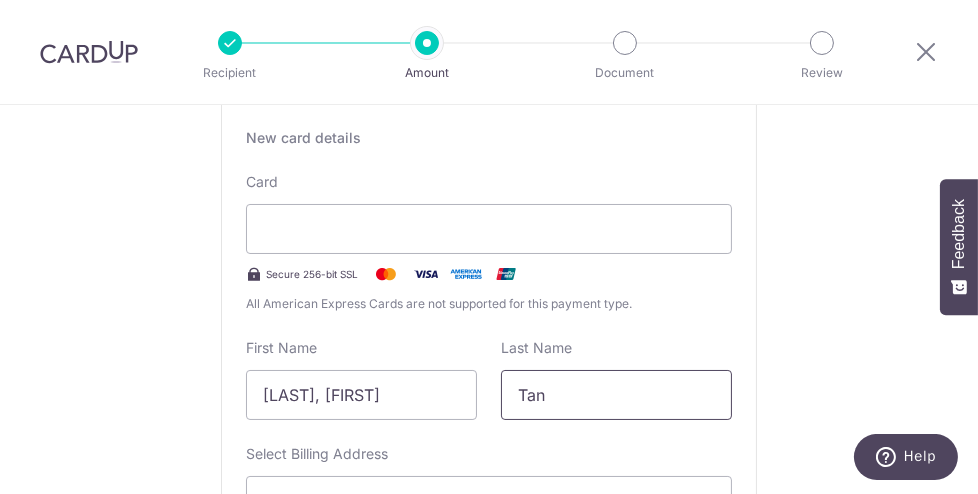 scroll, scrollTop: 524, scrollLeft: 0, axis: vertical 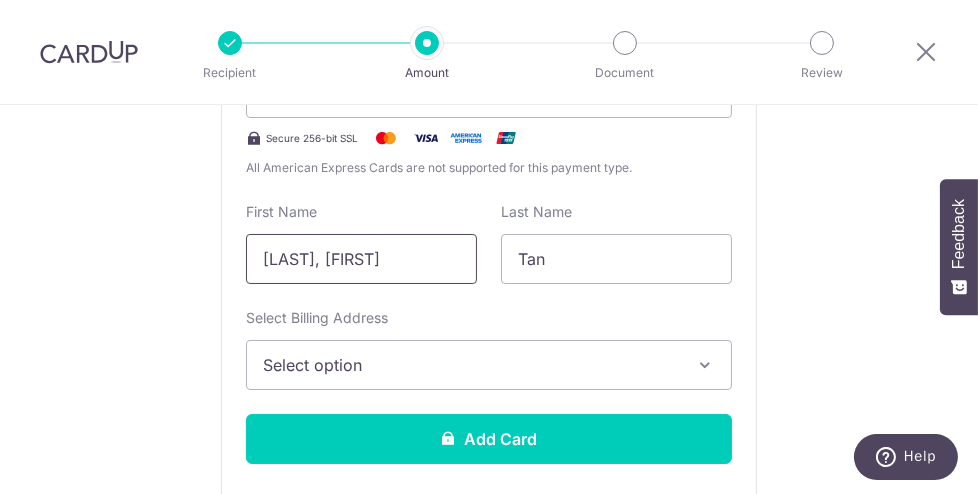 click on "[LAST], [FIRST]" at bounding box center (361, 259) 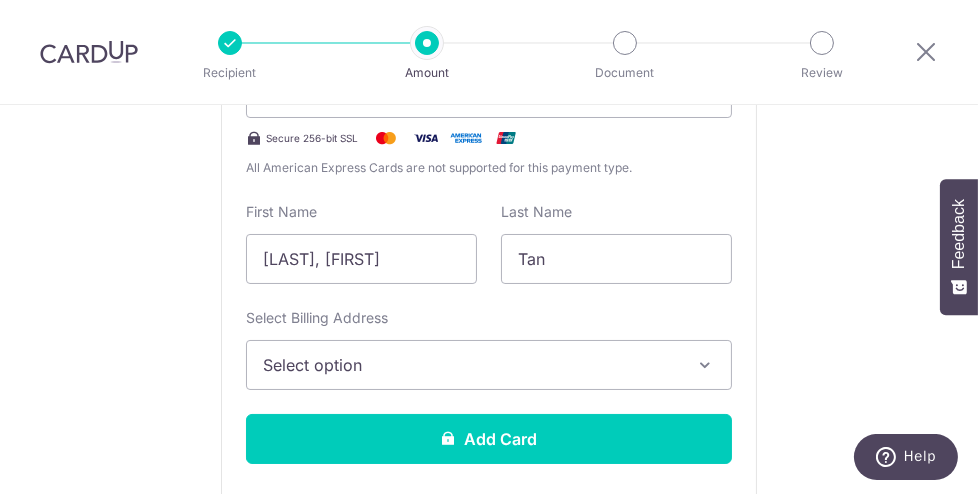 click on "Select option" at bounding box center (471, 365) 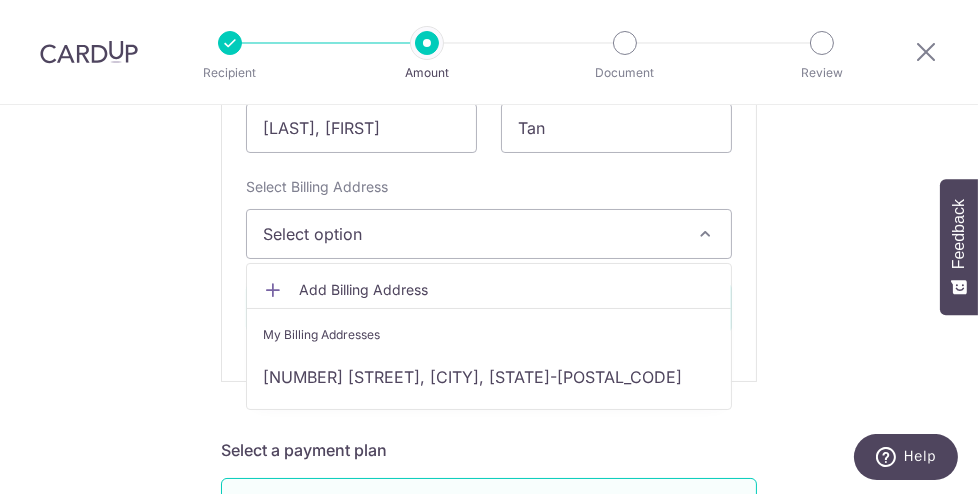 scroll, scrollTop: 656, scrollLeft: 0, axis: vertical 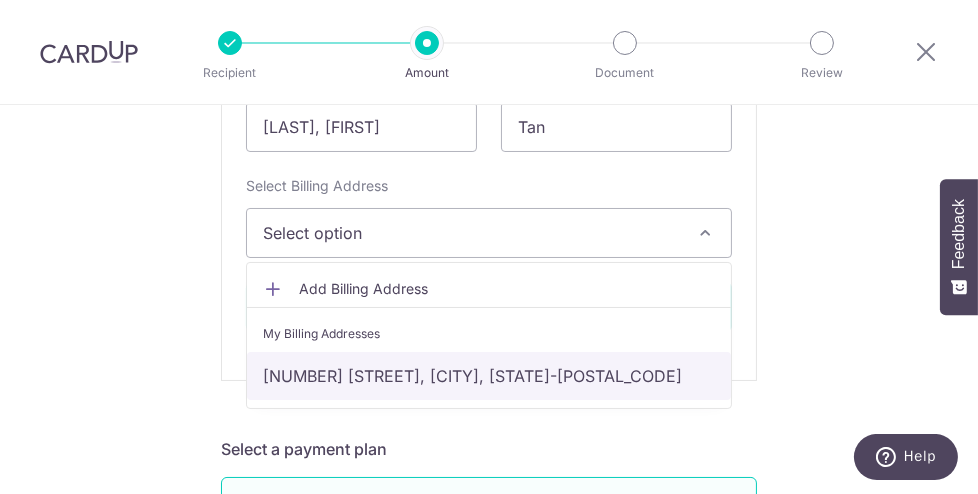 click on "[NUMBER] [STREET], [CITY], [STATE]-[POSTAL_CODE]" at bounding box center (489, 376) 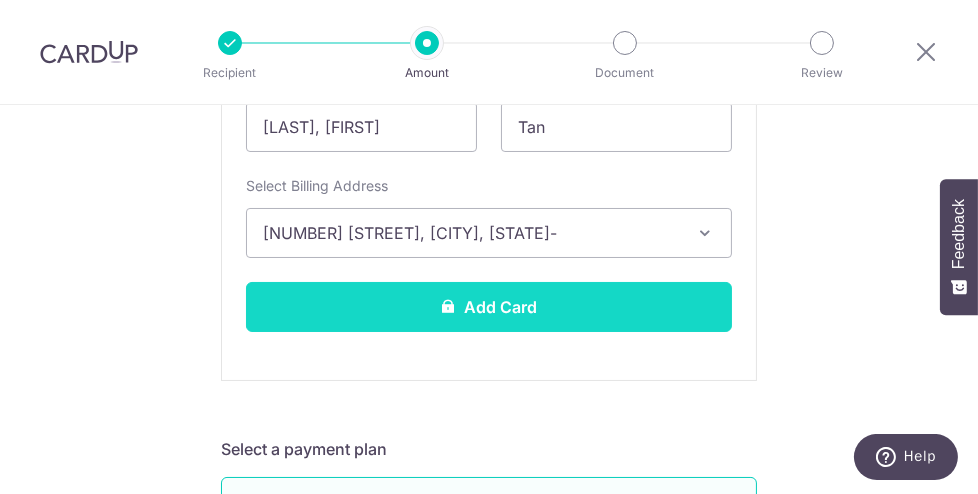 click on "Add Card" at bounding box center (489, 307) 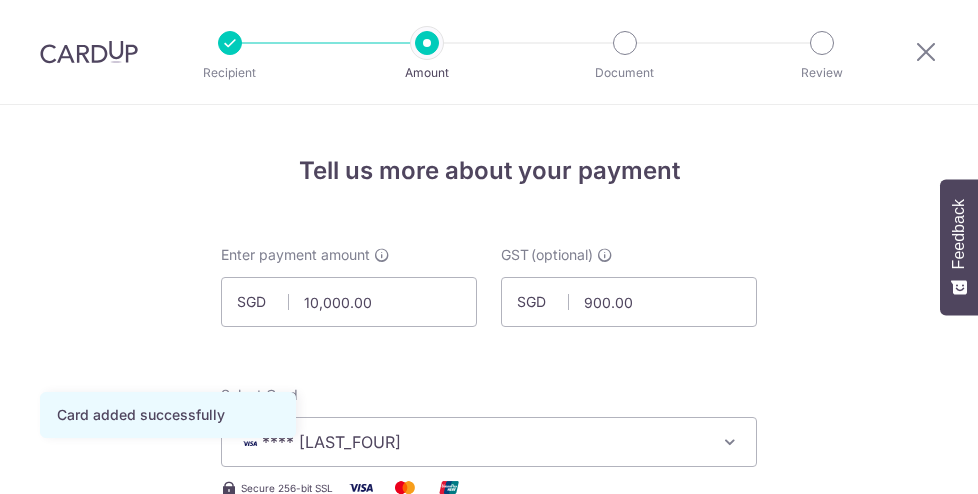 scroll, scrollTop: 0, scrollLeft: 0, axis: both 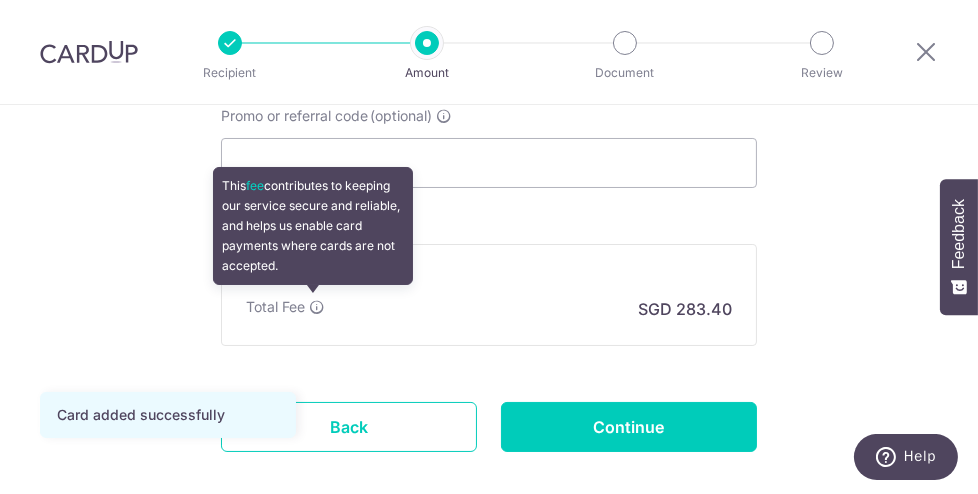 click at bounding box center (317, 307) 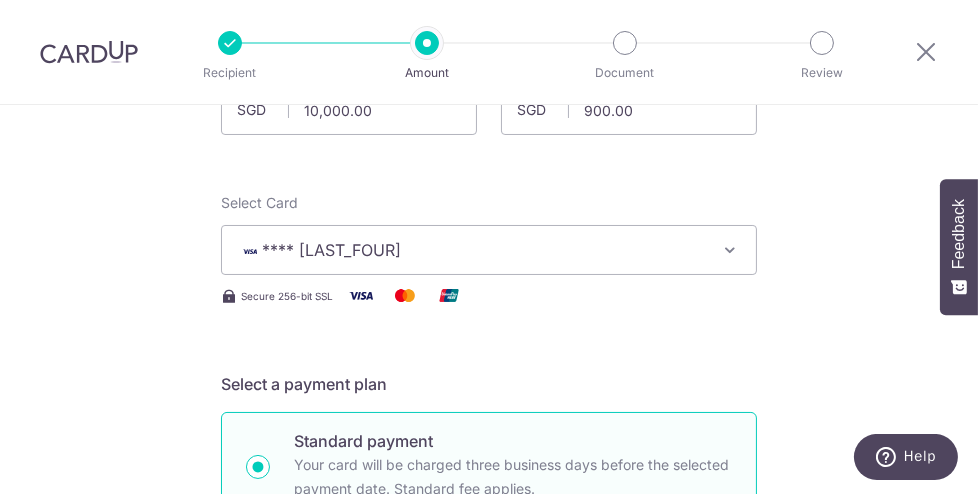 scroll, scrollTop: 0, scrollLeft: 0, axis: both 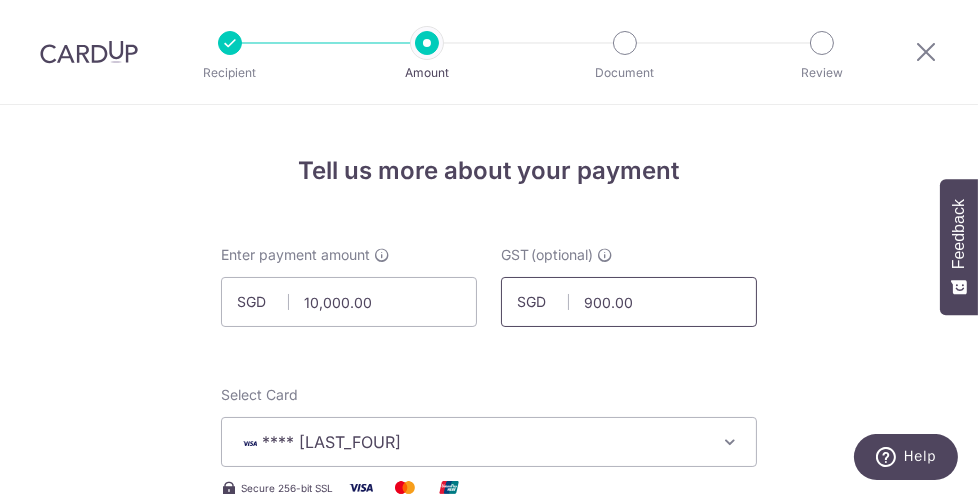 drag, startPoint x: 664, startPoint y: 297, endPoint x: 403, endPoint y: 253, distance: 264.68283 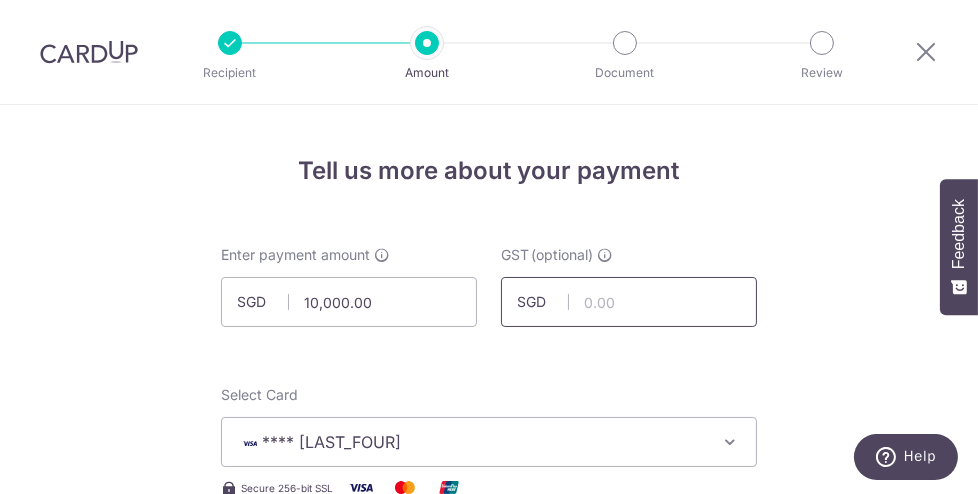type 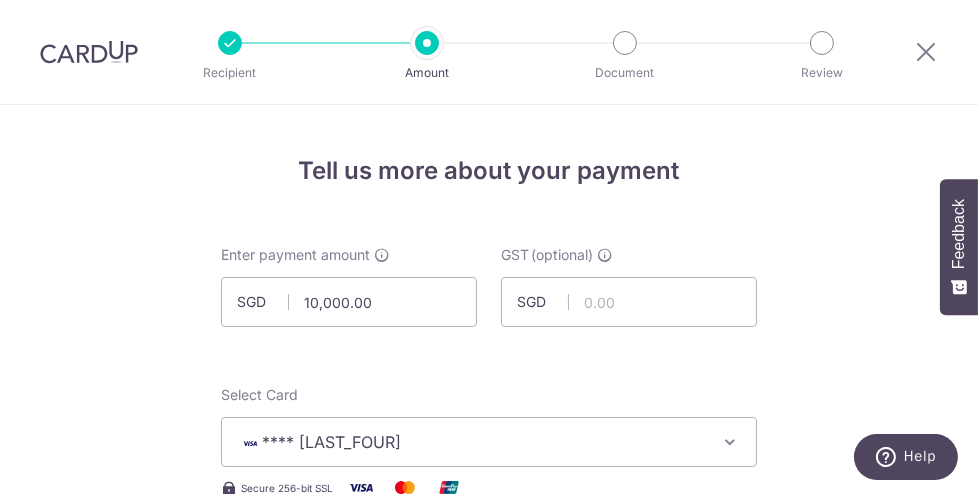 click on "Tell us more about your payment
Enter payment amount
SGD
10,000.00
10000.00
GST
(optional)
SGD
900.00
Card added successfully
Select Card
**** 9765
Add credit card
Your Cards
**** 9765
Secure 256-bit SSL" at bounding box center [489, 1122] 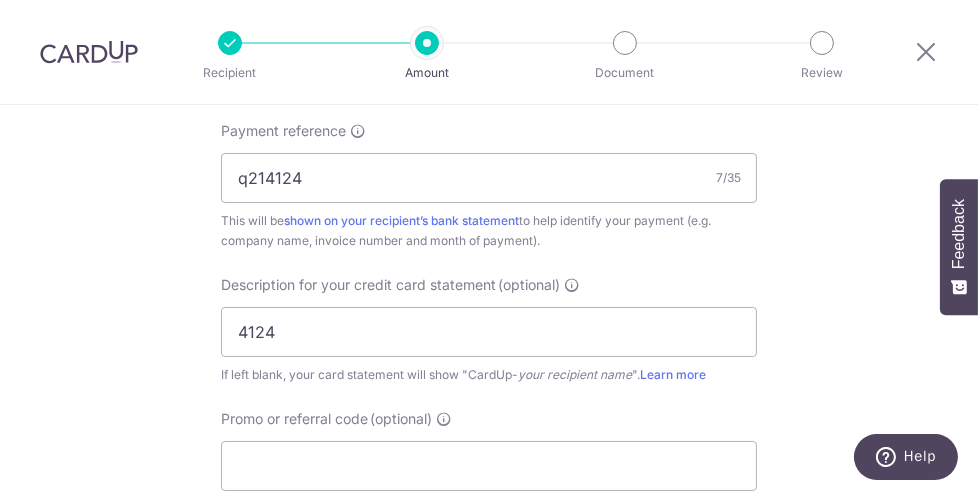 scroll, scrollTop: 1638, scrollLeft: 0, axis: vertical 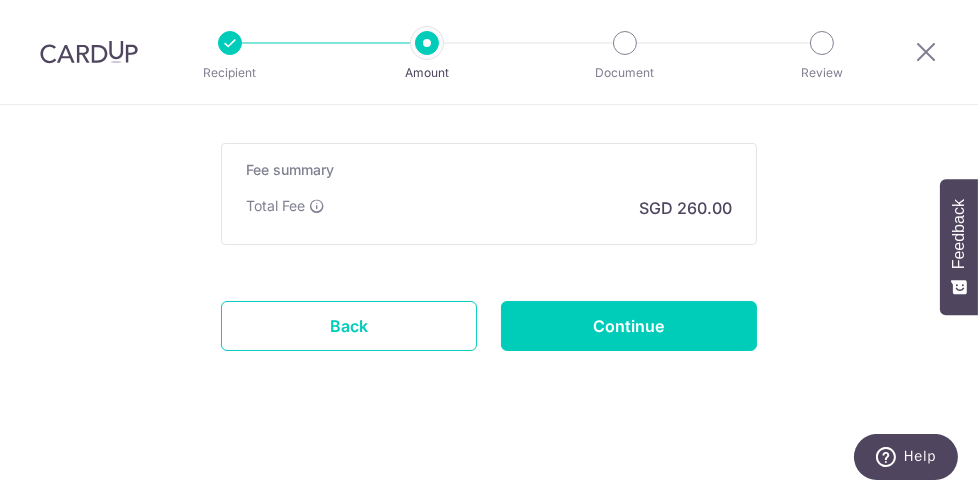 click on "Enter payment amount
SGD
10,000.00
10000.00
GST
(optional)
SGD
Card added successfully
Select Card
**** 9765
Add credit card
Your Cards
**** 9765
Secure 256-bit SSL
Text" at bounding box center [489, -493] 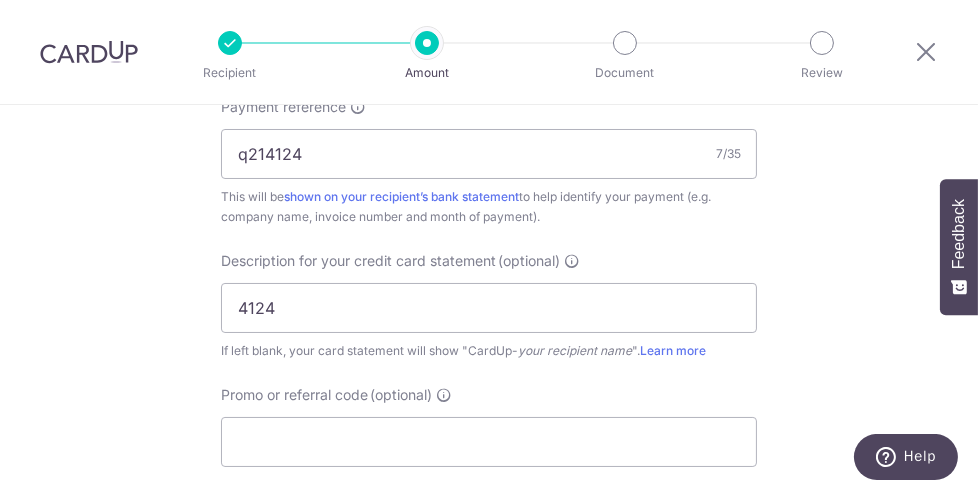 scroll, scrollTop: 1356, scrollLeft: 0, axis: vertical 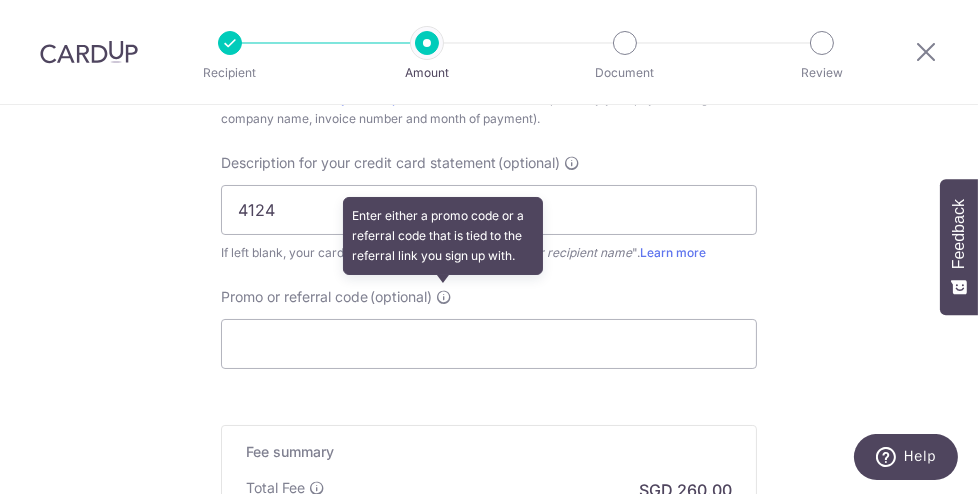 click at bounding box center (444, 297) 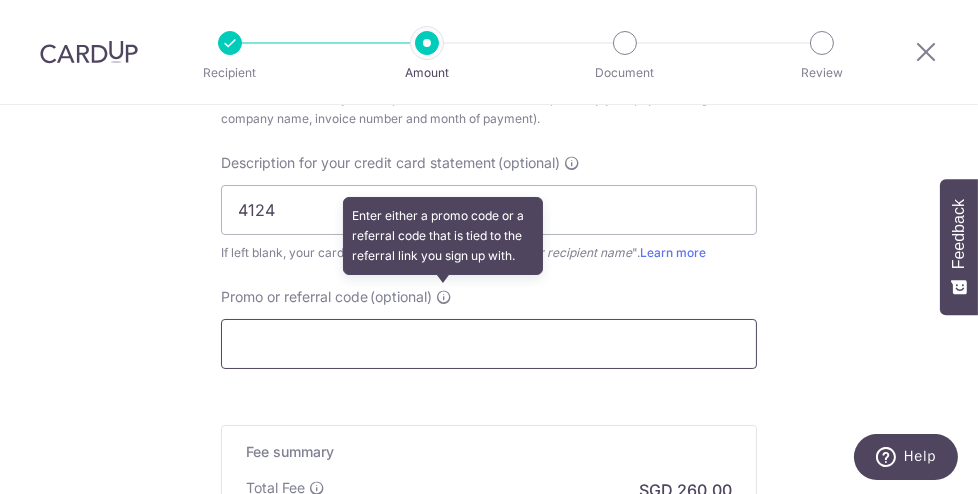 click on "Promo or referral code
(optional)
Enter either a promo code or a referral code that is tied to the referral link you sign up with." at bounding box center [489, 344] 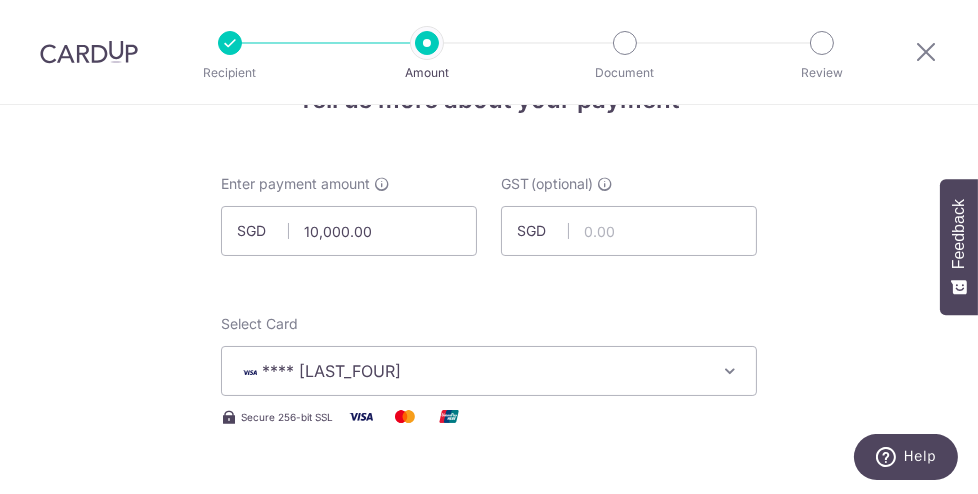 scroll, scrollTop: 0, scrollLeft: 0, axis: both 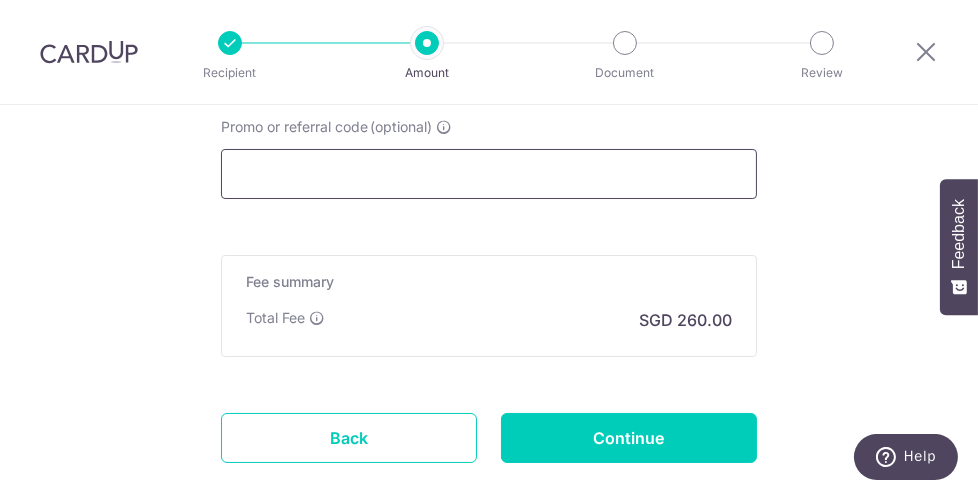 paste on "Boff185" 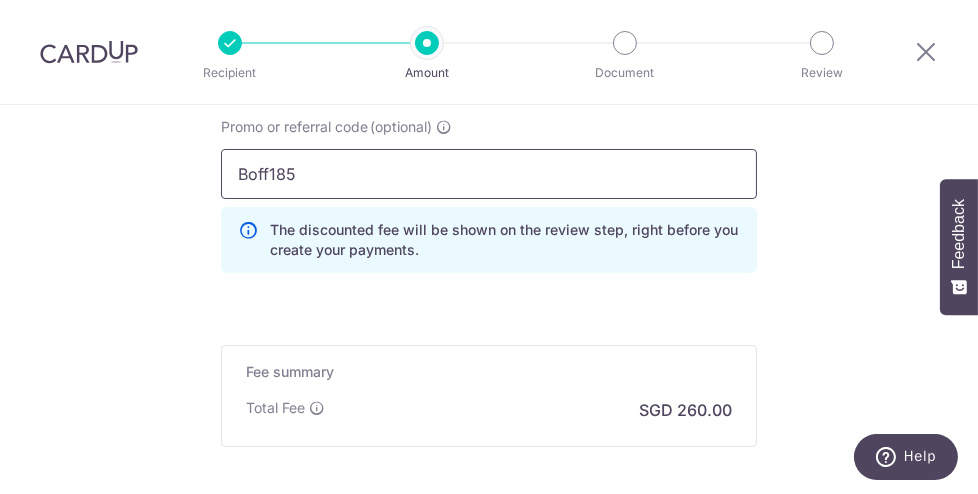 type on "Boff185" 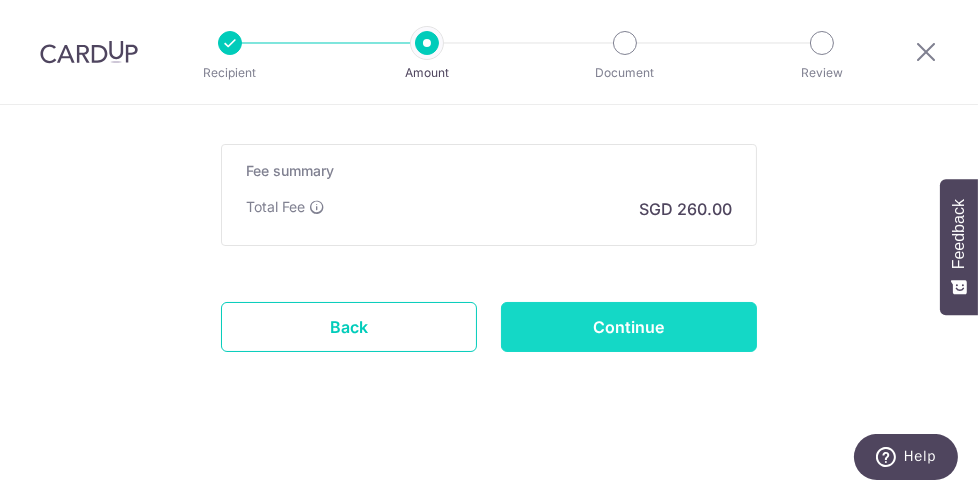 click on "Continue" at bounding box center [629, 327] 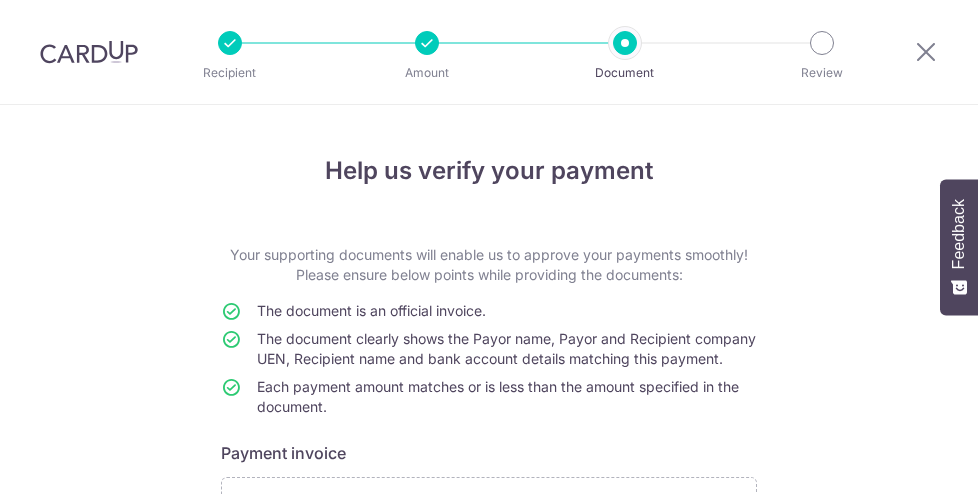 scroll, scrollTop: 0, scrollLeft: 0, axis: both 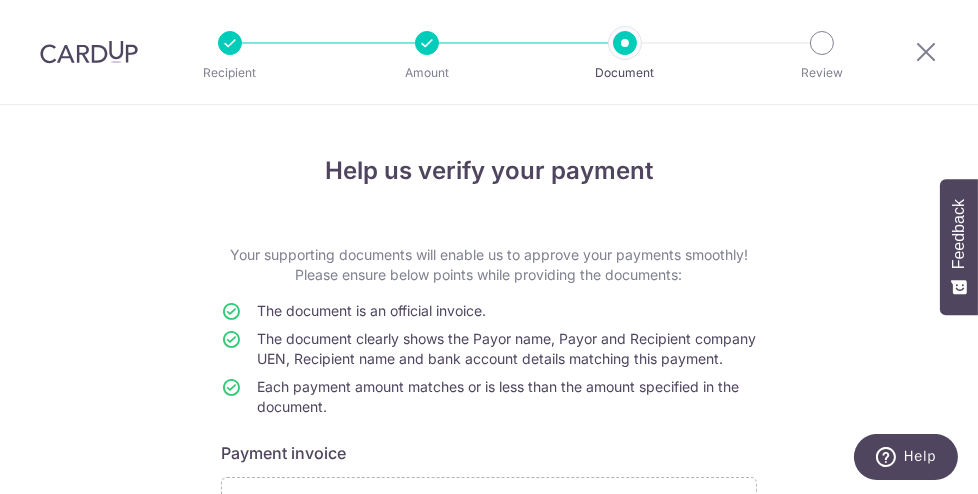 click at bounding box center (926, 52) 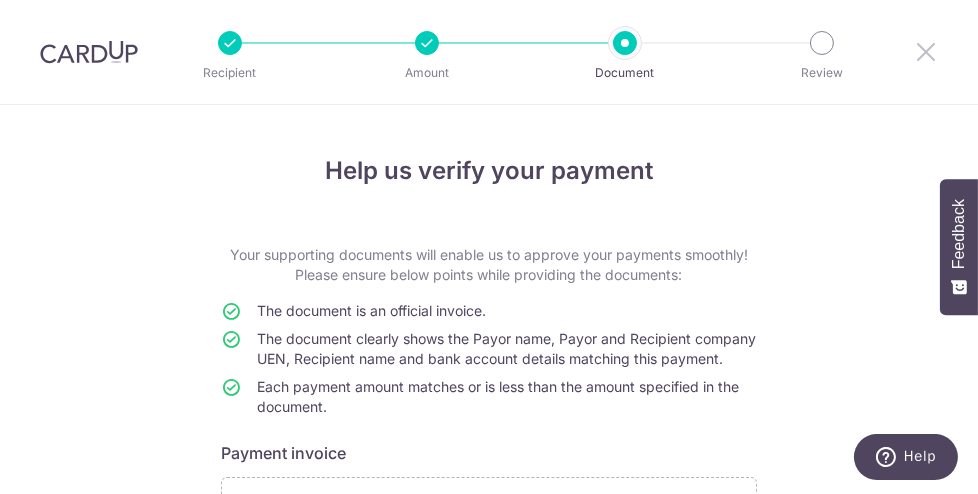click at bounding box center [926, 51] 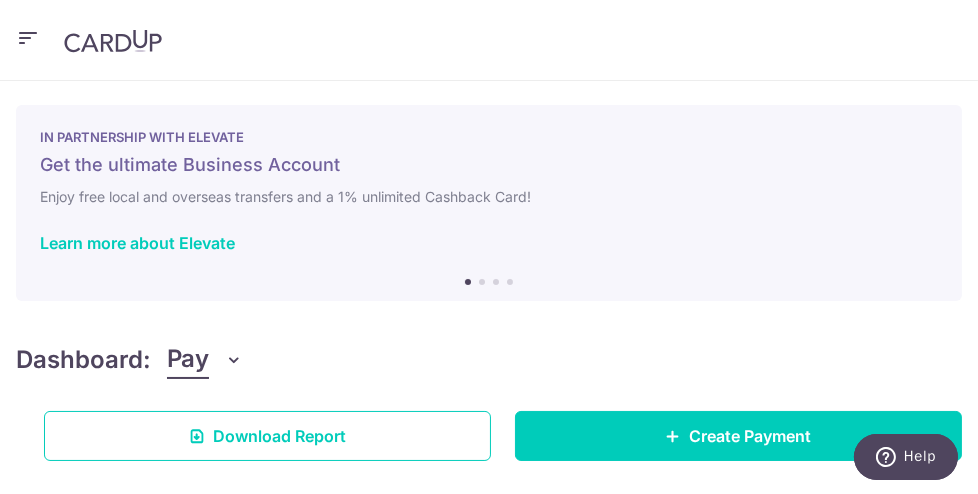 scroll, scrollTop: 0, scrollLeft: 0, axis: both 